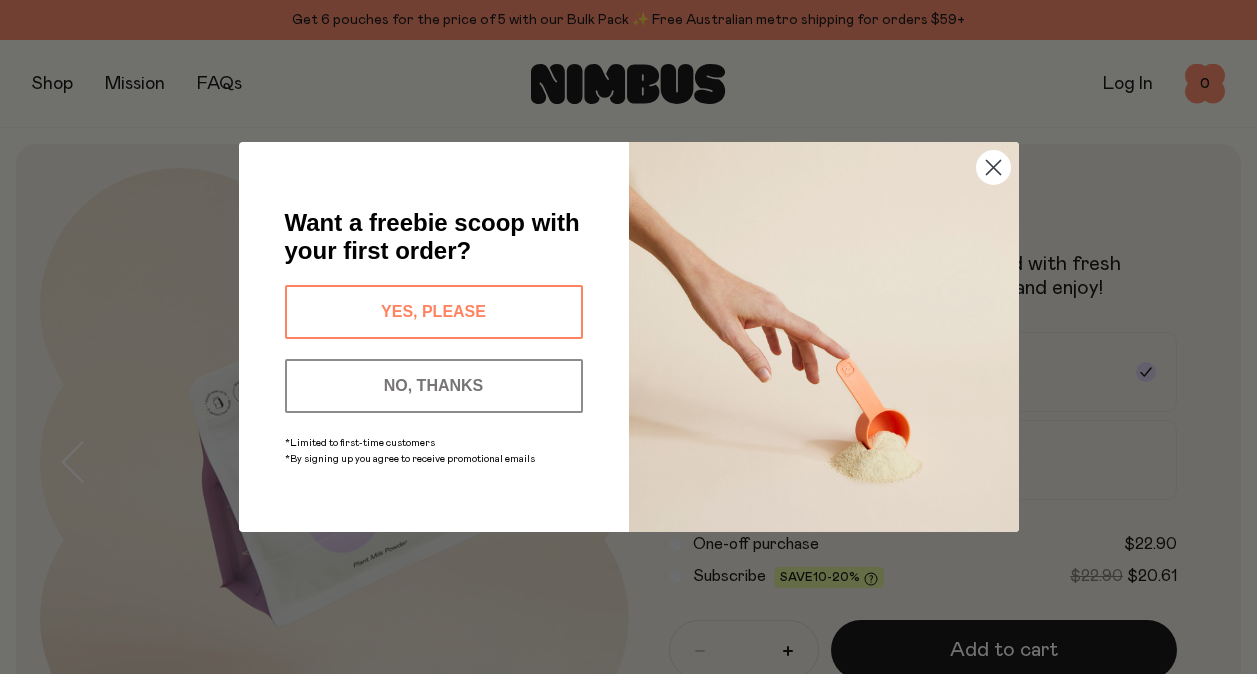 scroll, scrollTop: 0, scrollLeft: 0, axis: both 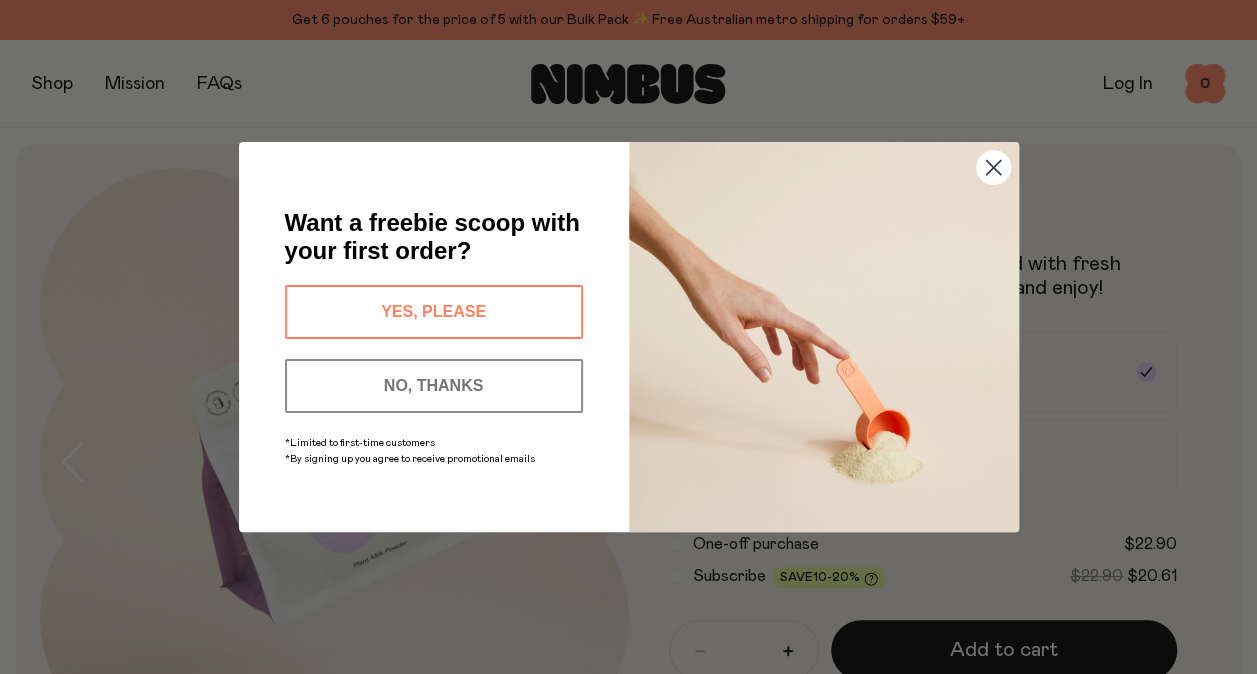 click 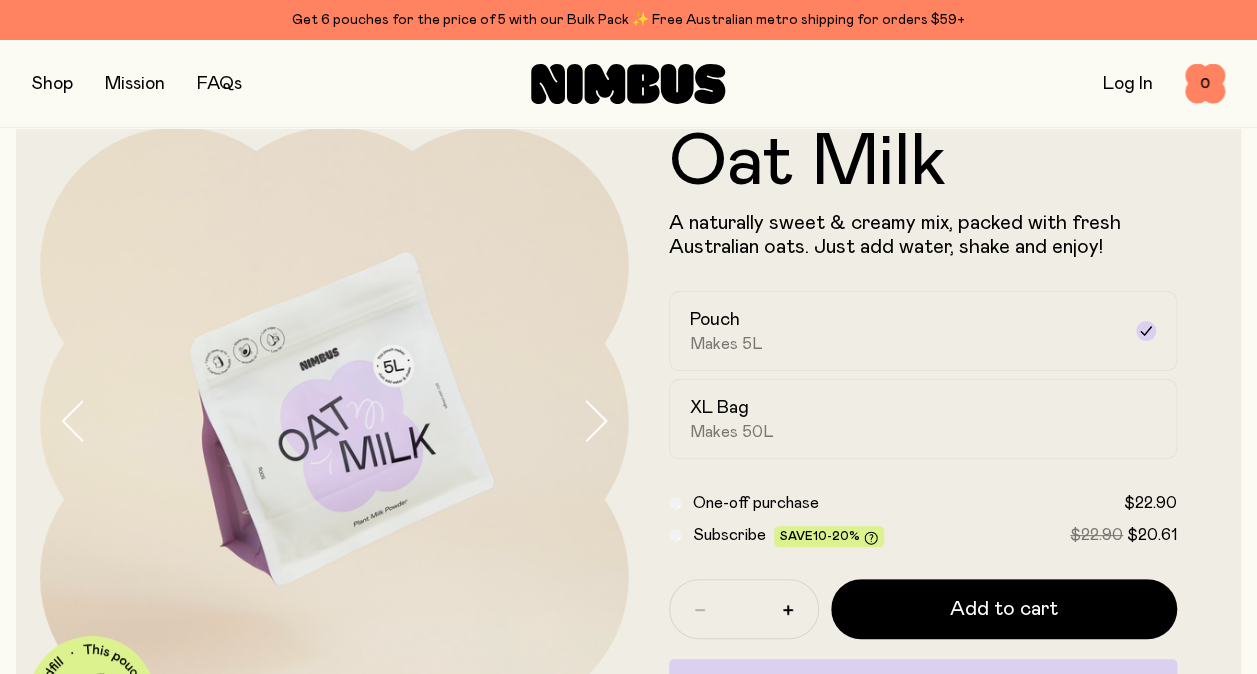 scroll, scrollTop: 47, scrollLeft: 0, axis: vertical 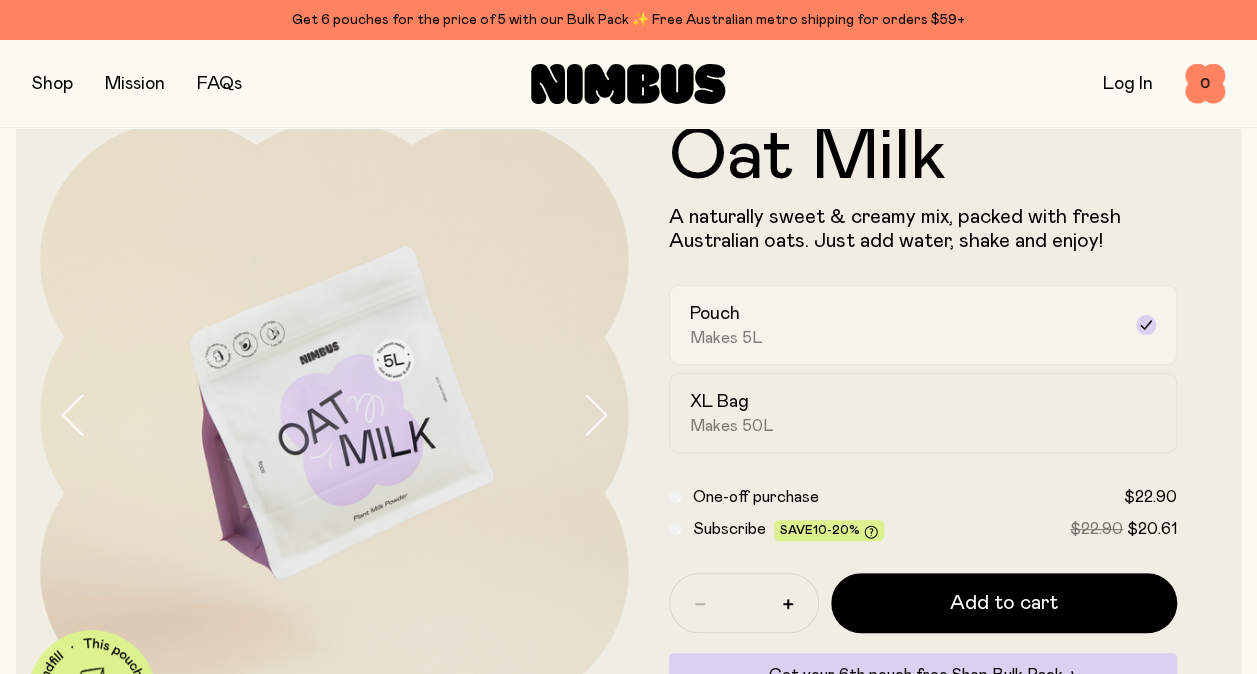 click on "Pouch Makes 5L" at bounding box center [905, 325] 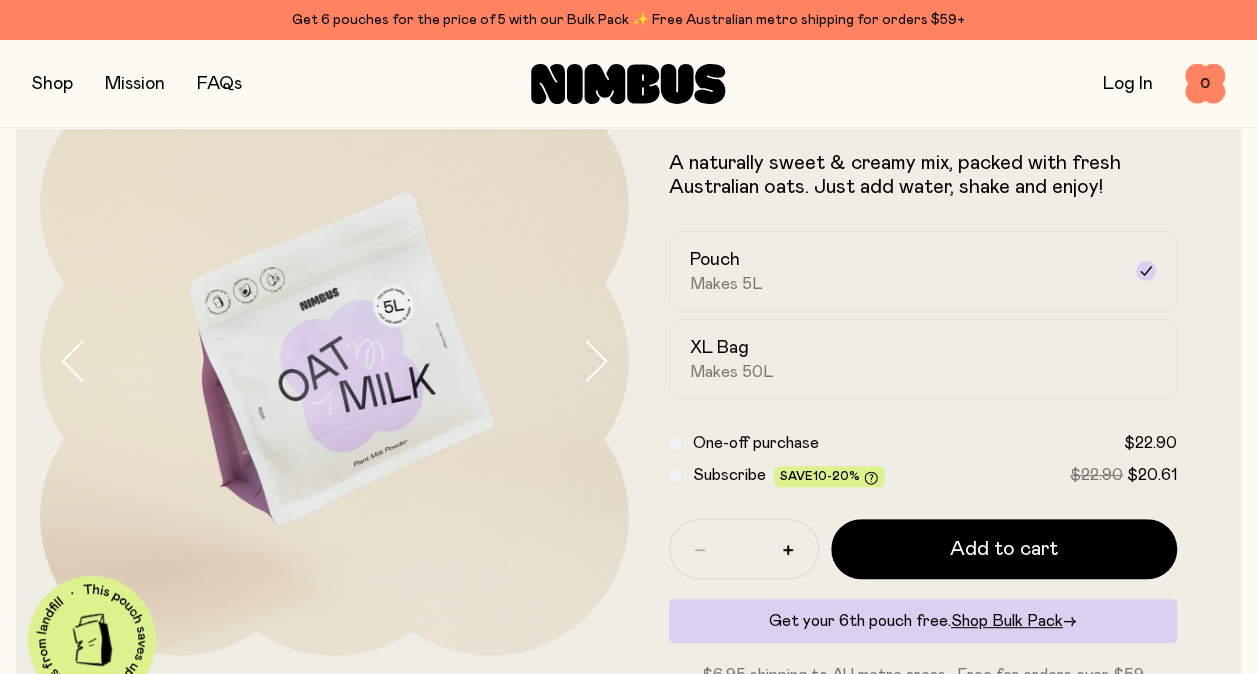 scroll, scrollTop: 103, scrollLeft: 0, axis: vertical 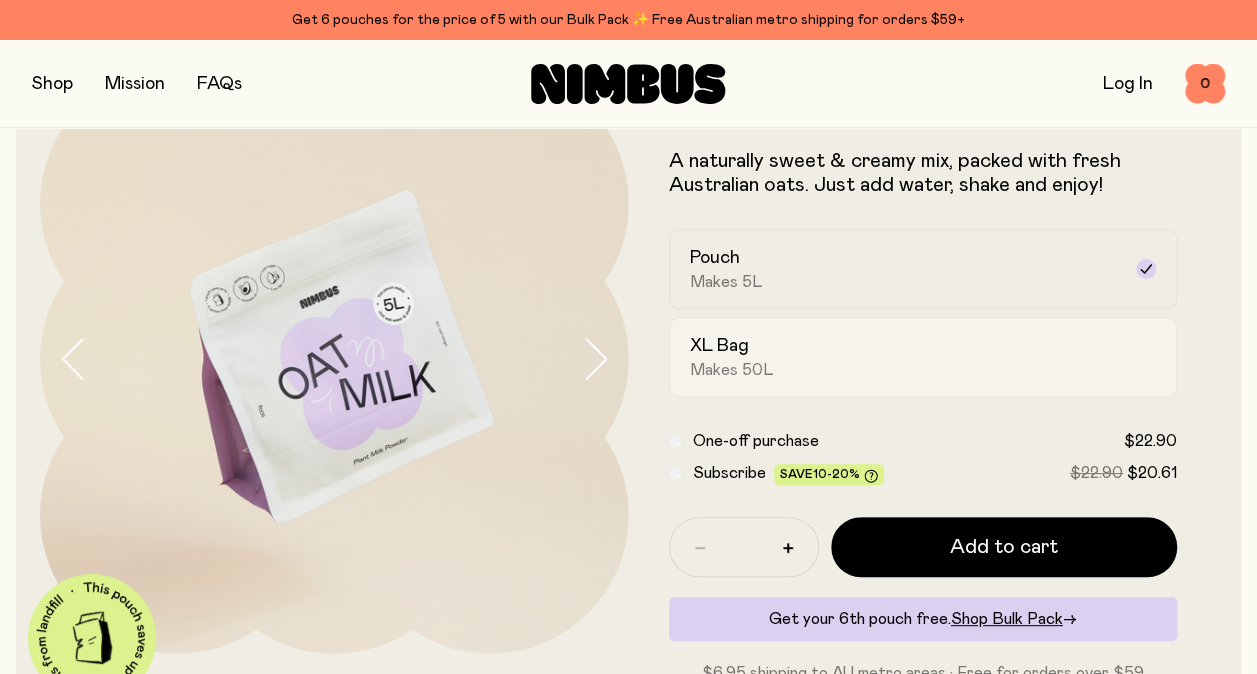 click on "XL Bag" at bounding box center (719, 346) 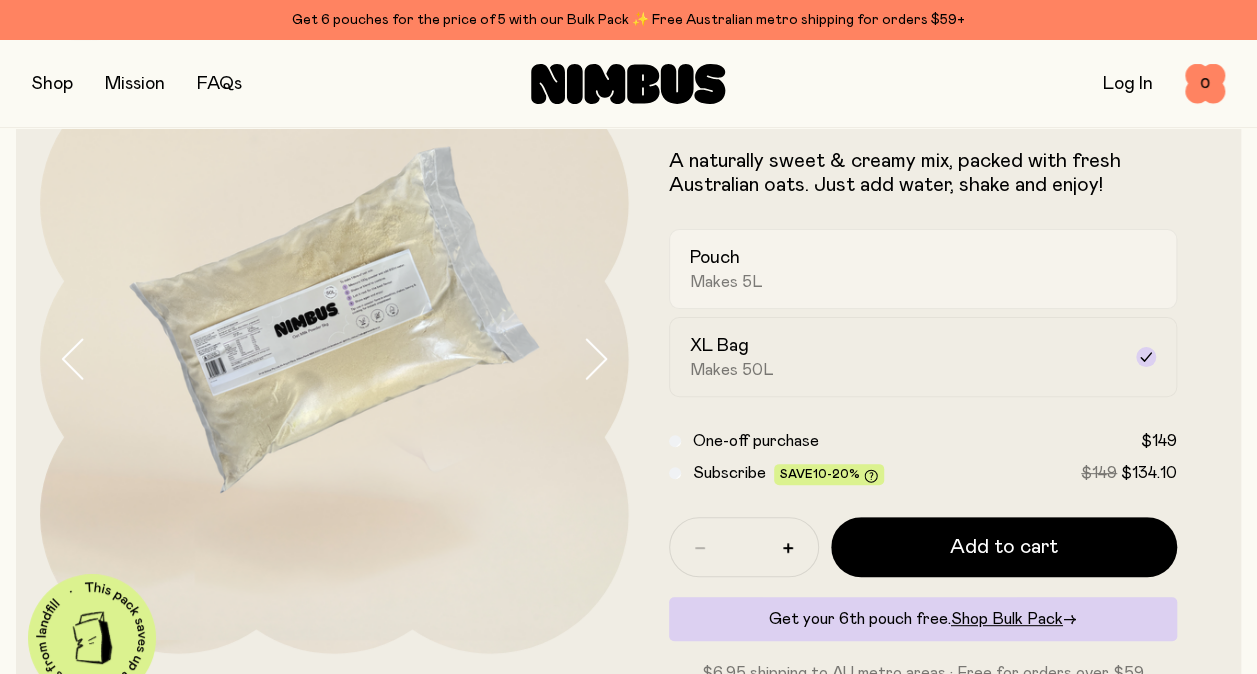 click on "Pouch Makes 5L" at bounding box center [905, 269] 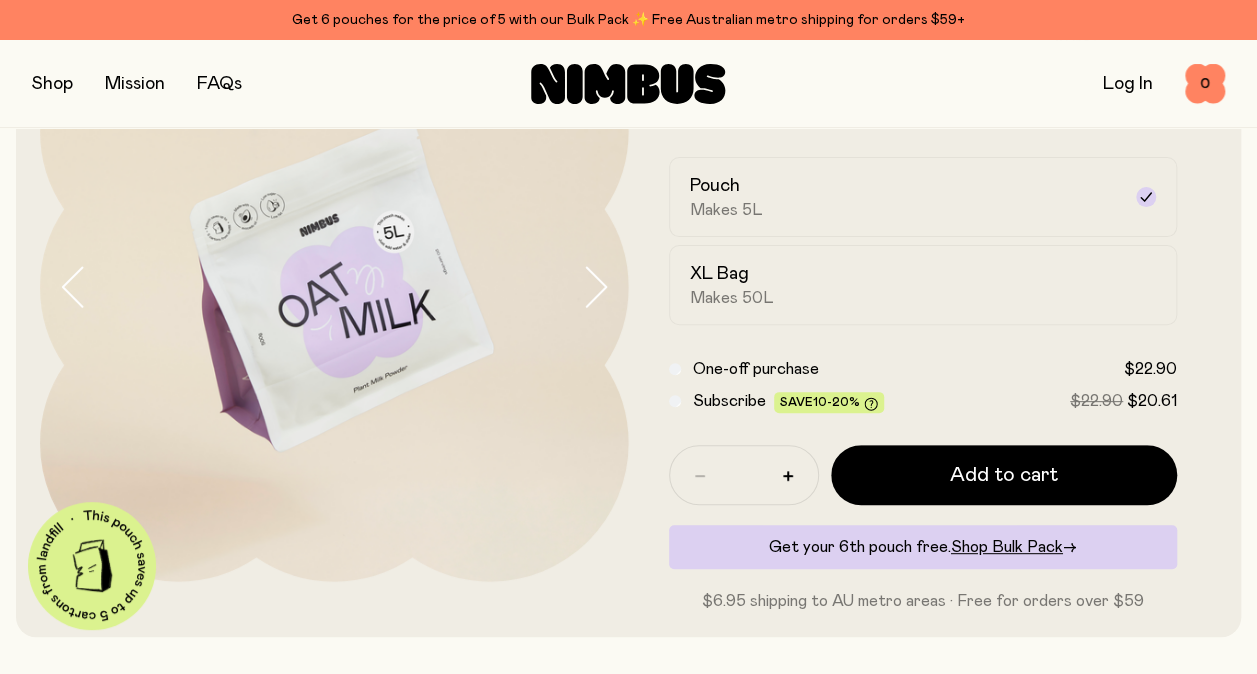 scroll, scrollTop: 0, scrollLeft: 0, axis: both 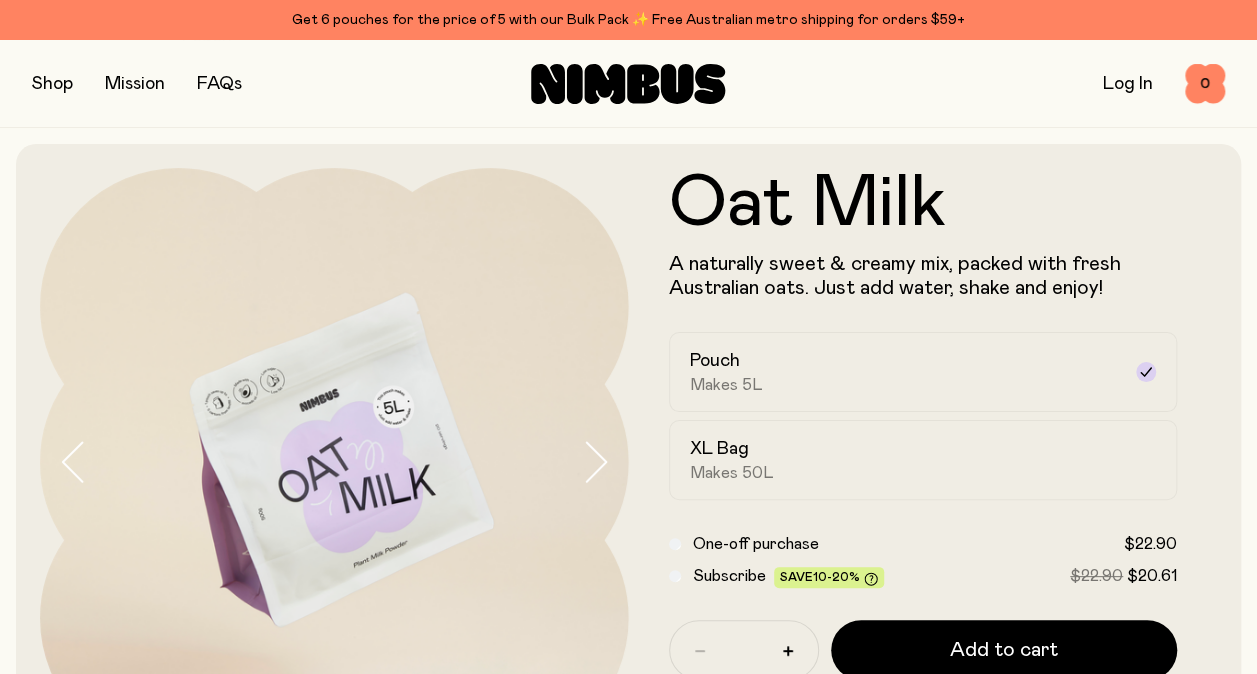 click at bounding box center [52, 84] 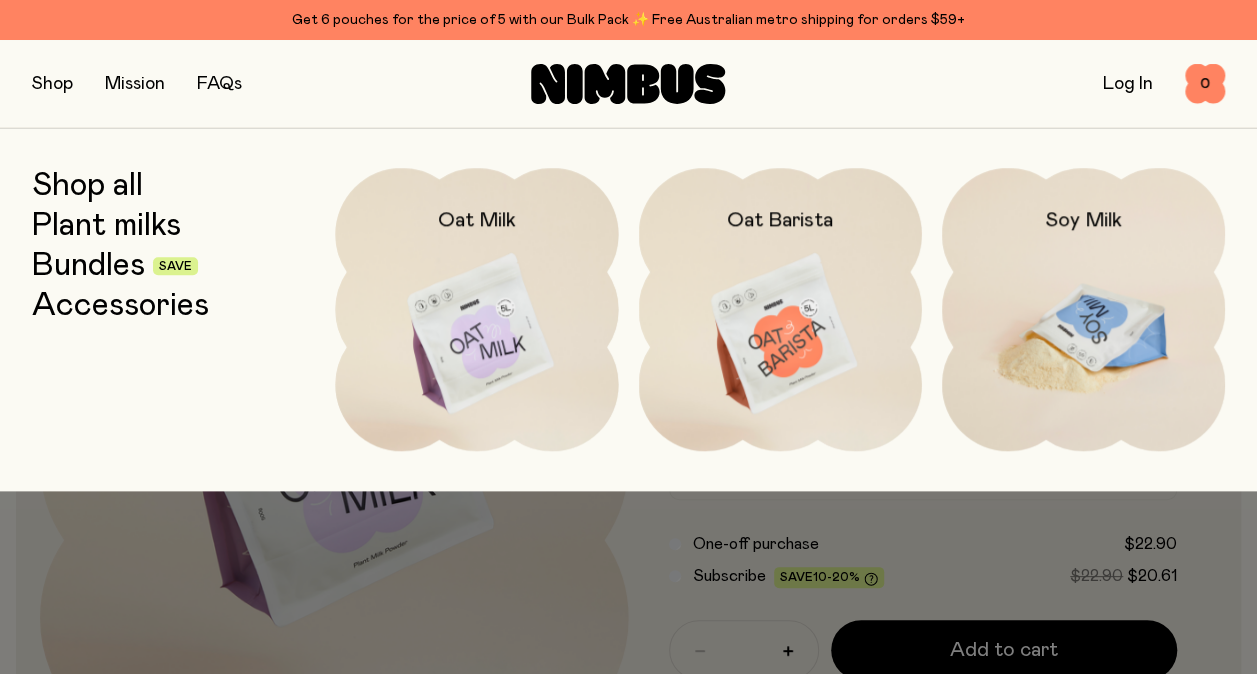 type 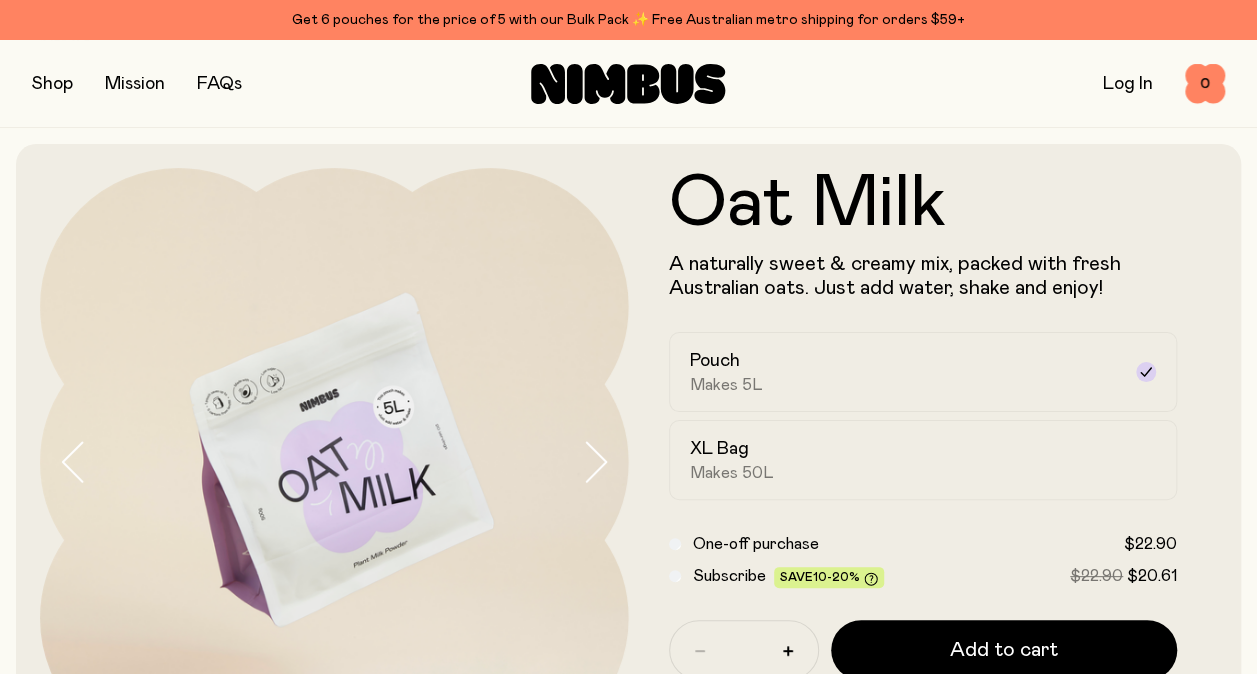 click at bounding box center [52, 84] 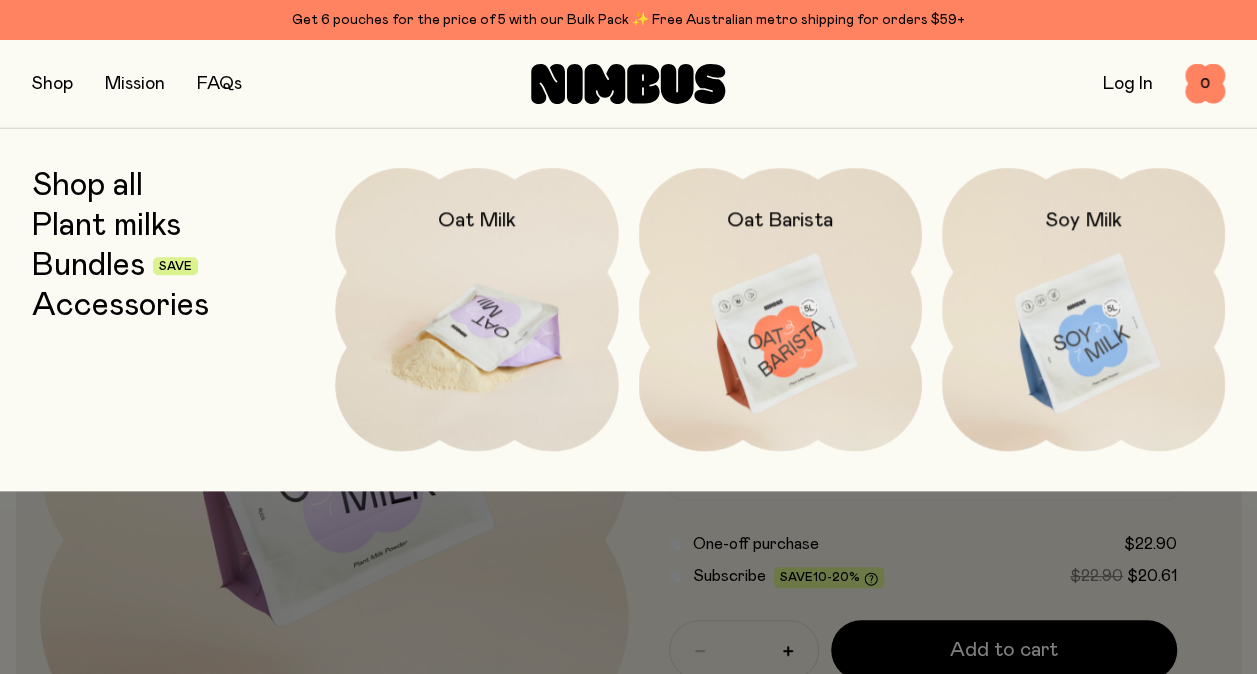 click at bounding box center [476, 334] 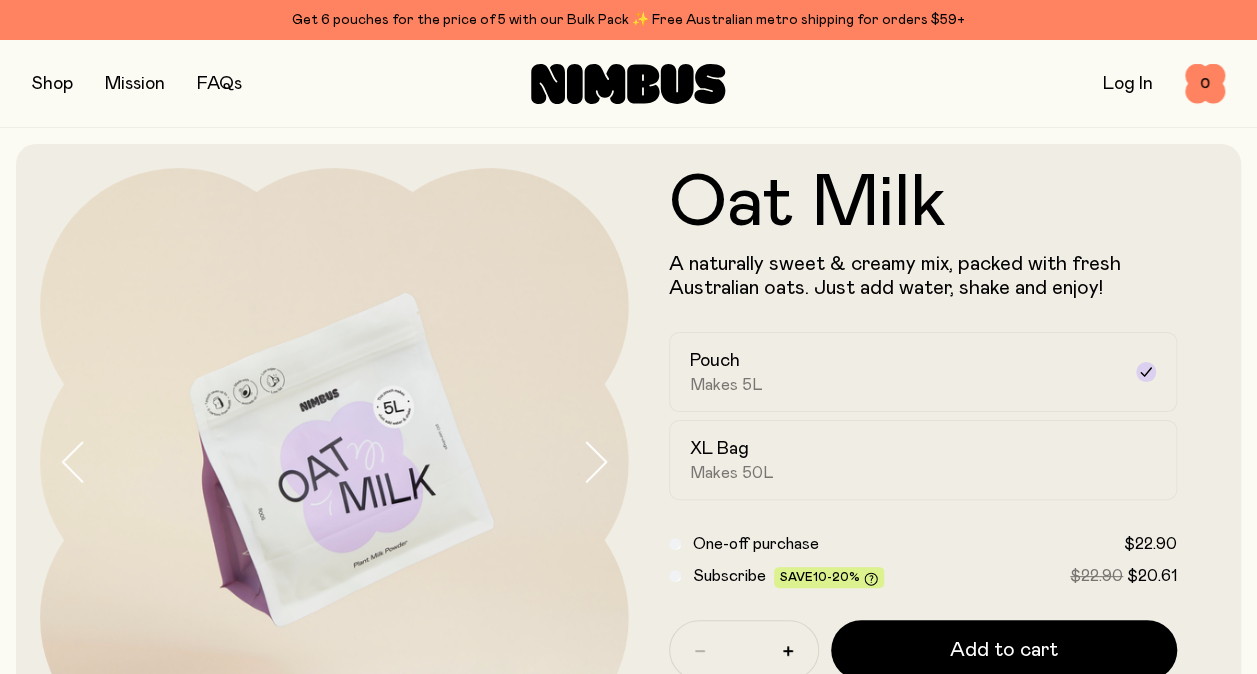 scroll, scrollTop: 106, scrollLeft: 0, axis: vertical 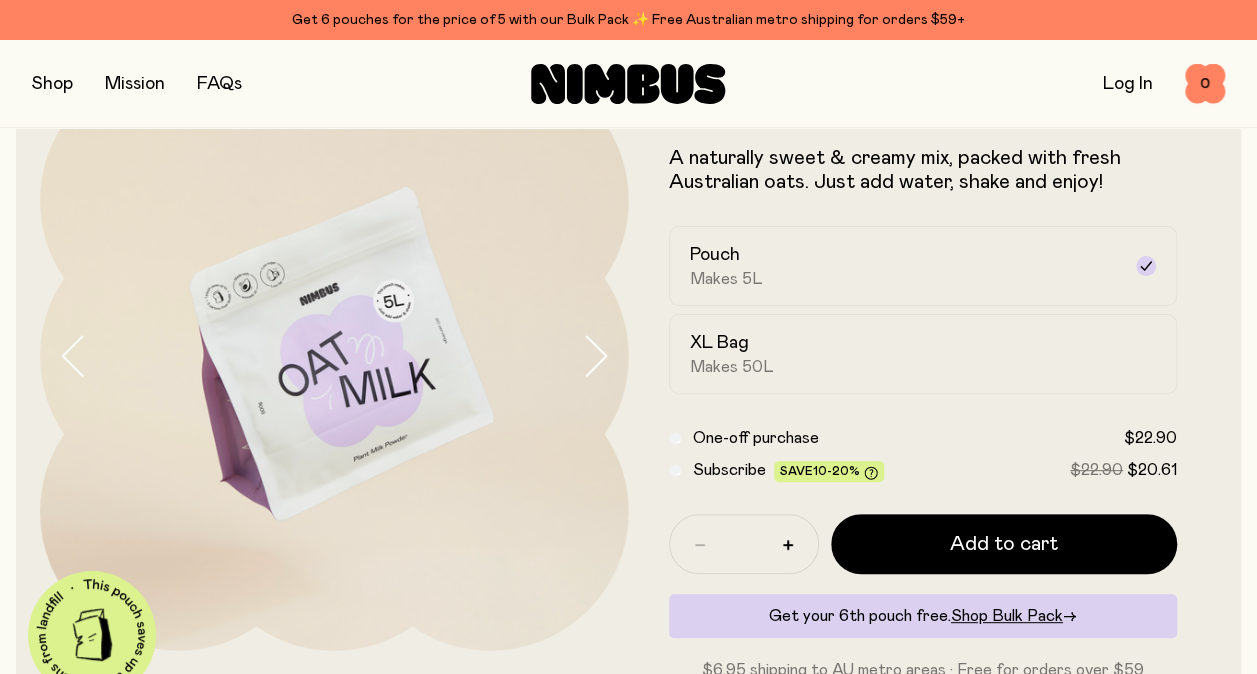 click at bounding box center [605, 356] 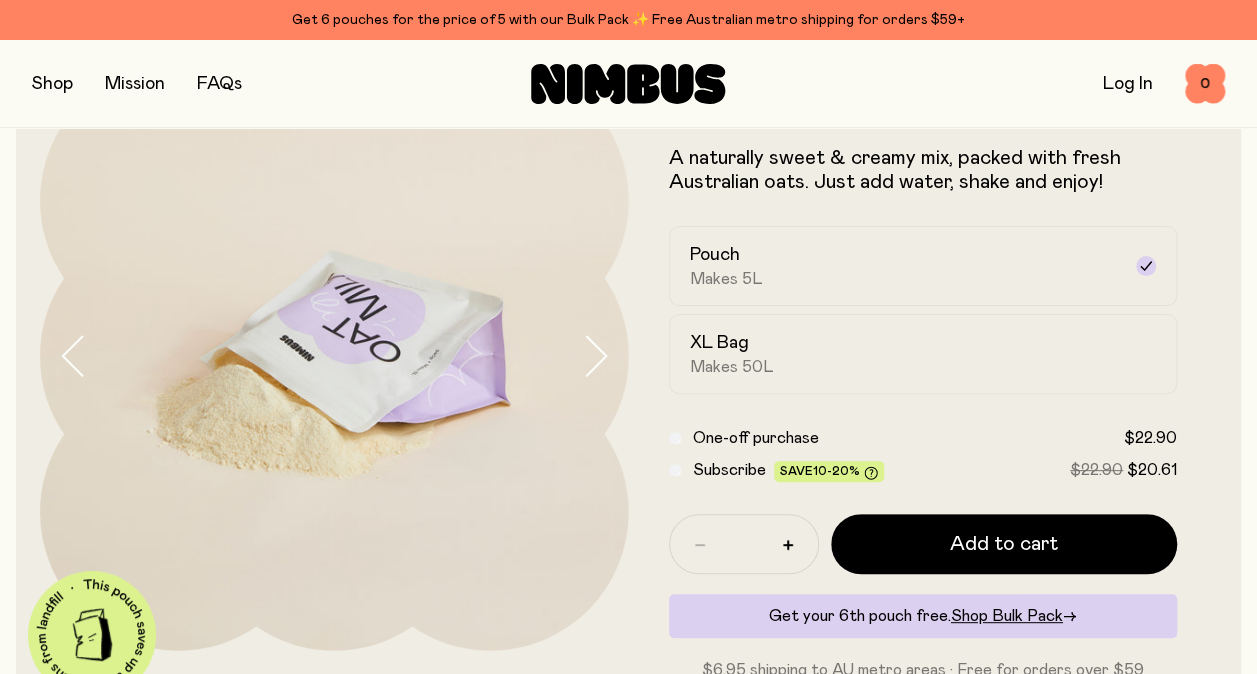 click at bounding box center (605, 356) 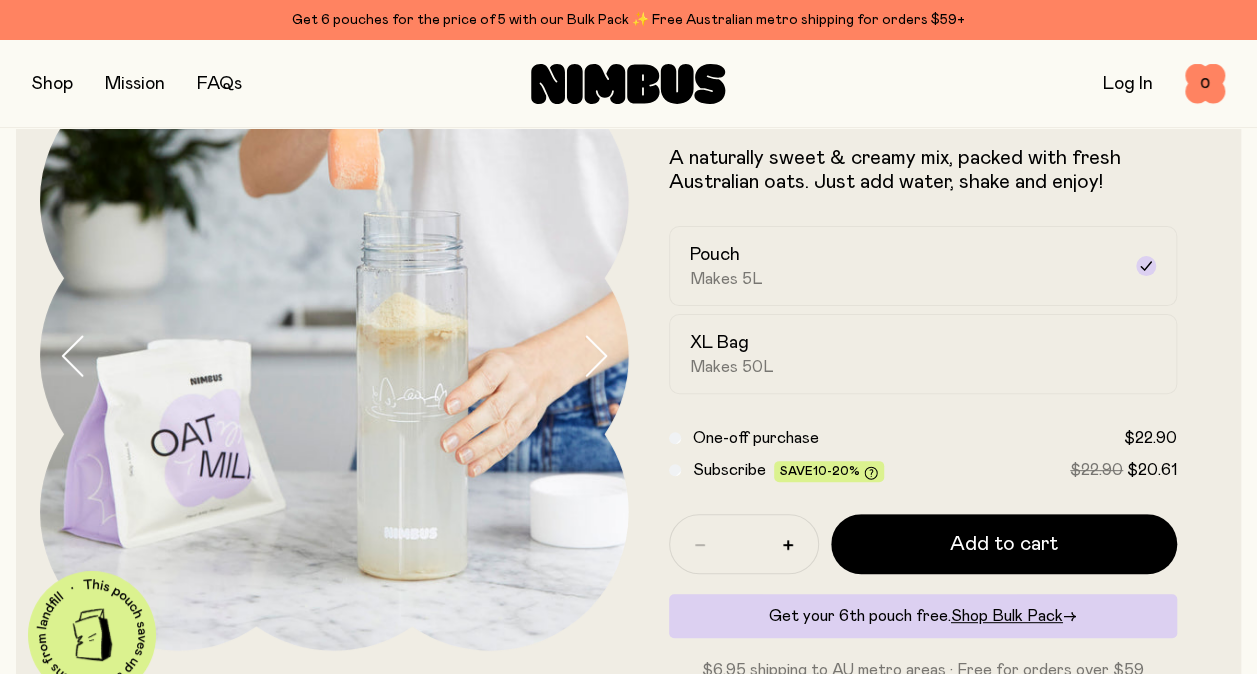 click at bounding box center (605, 356) 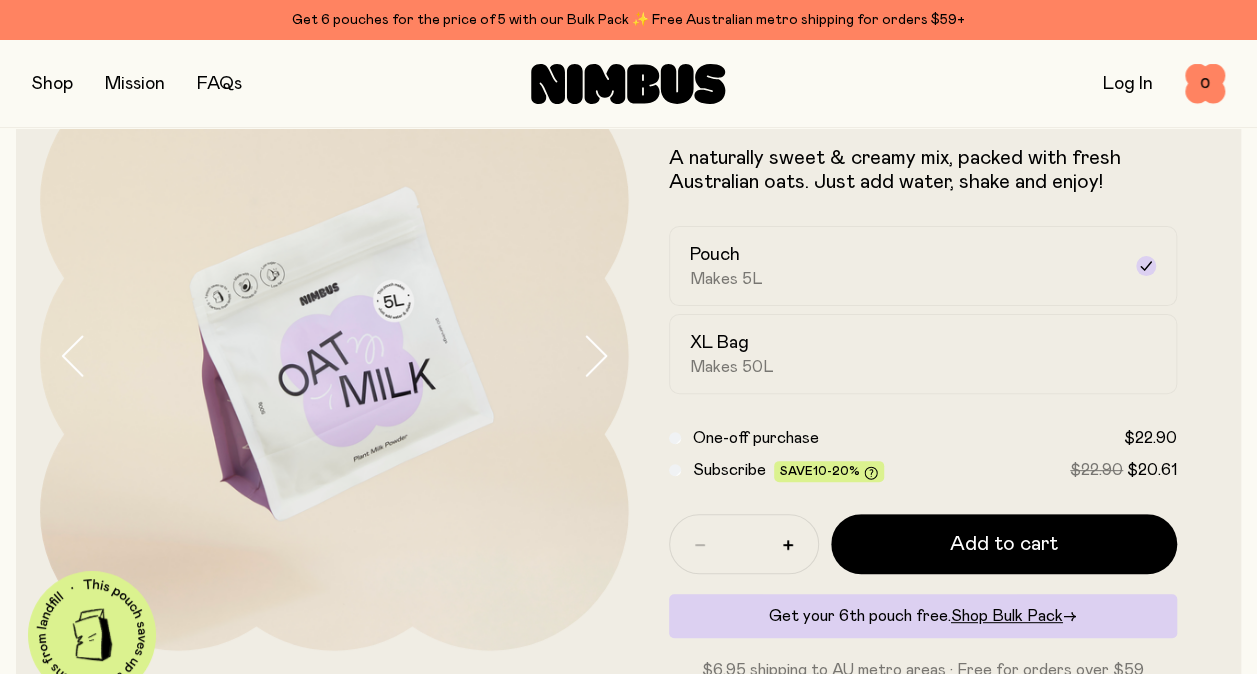 click at bounding box center (605, 356) 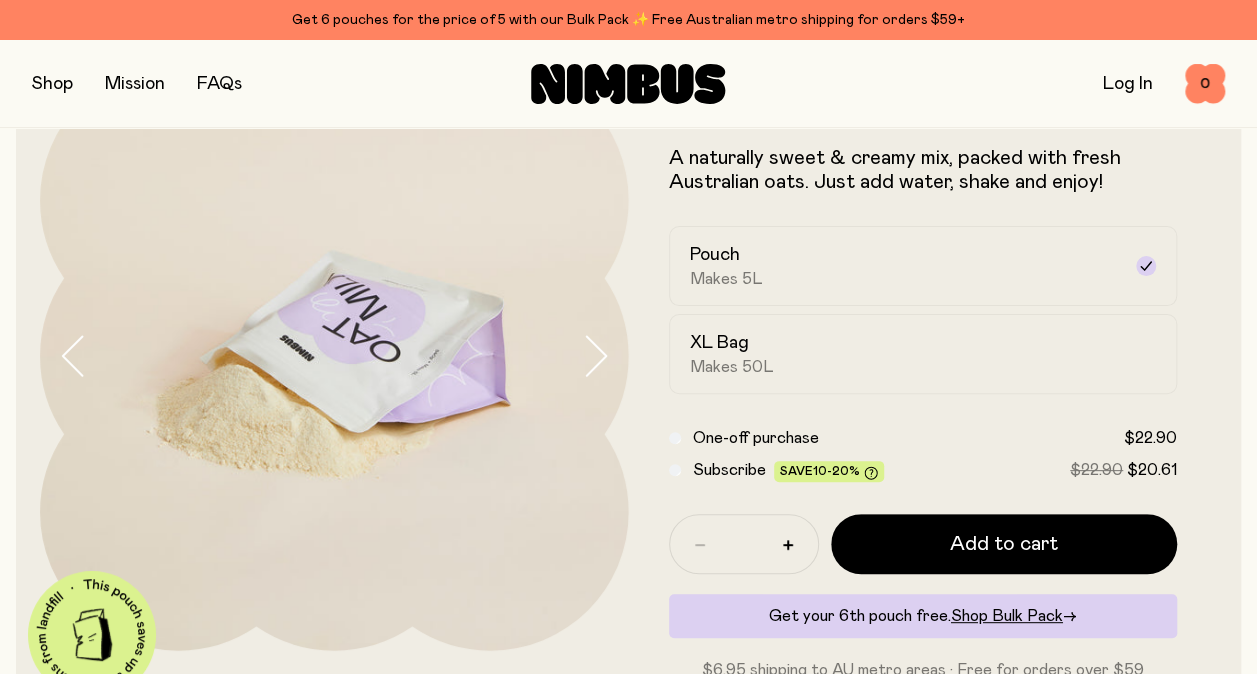 click at bounding box center [605, 356] 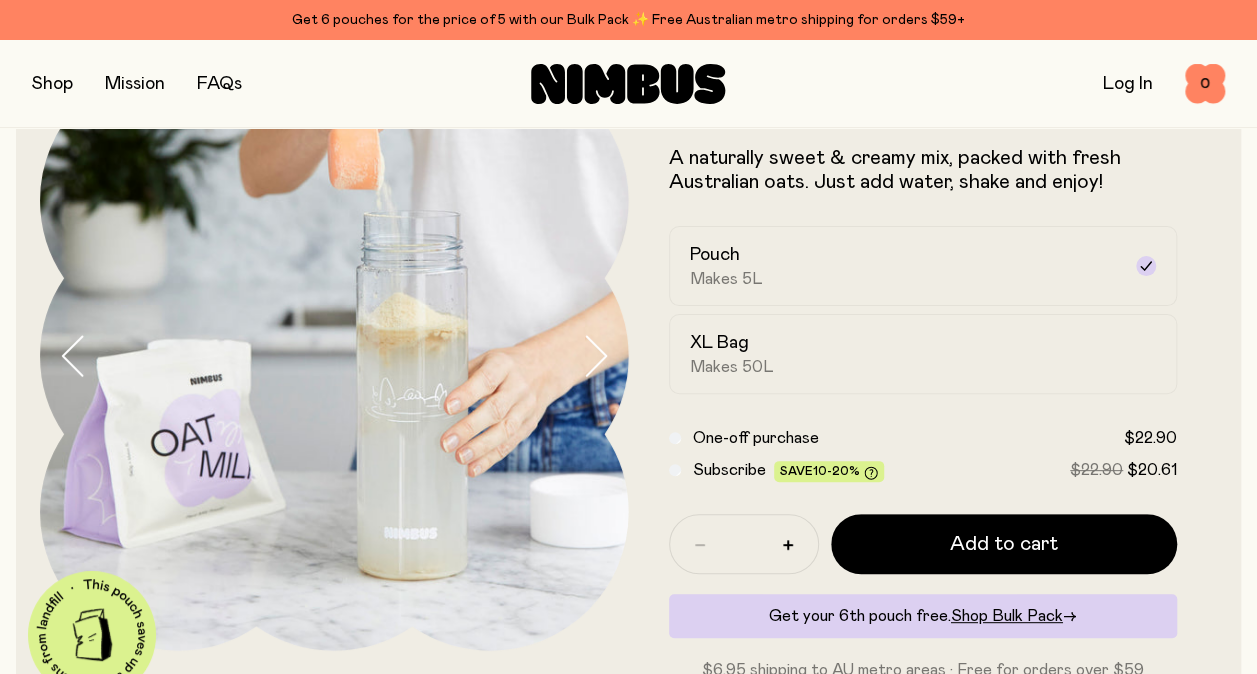 click at bounding box center [605, 356] 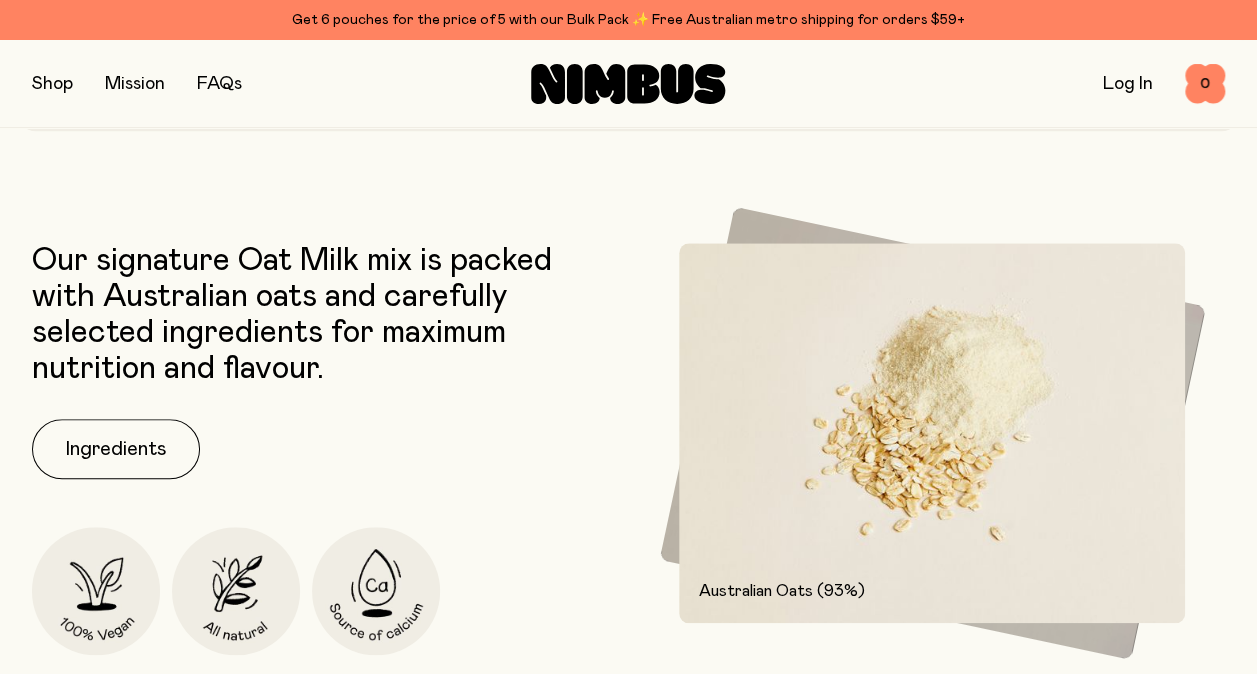 scroll, scrollTop: 0, scrollLeft: 0, axis: both 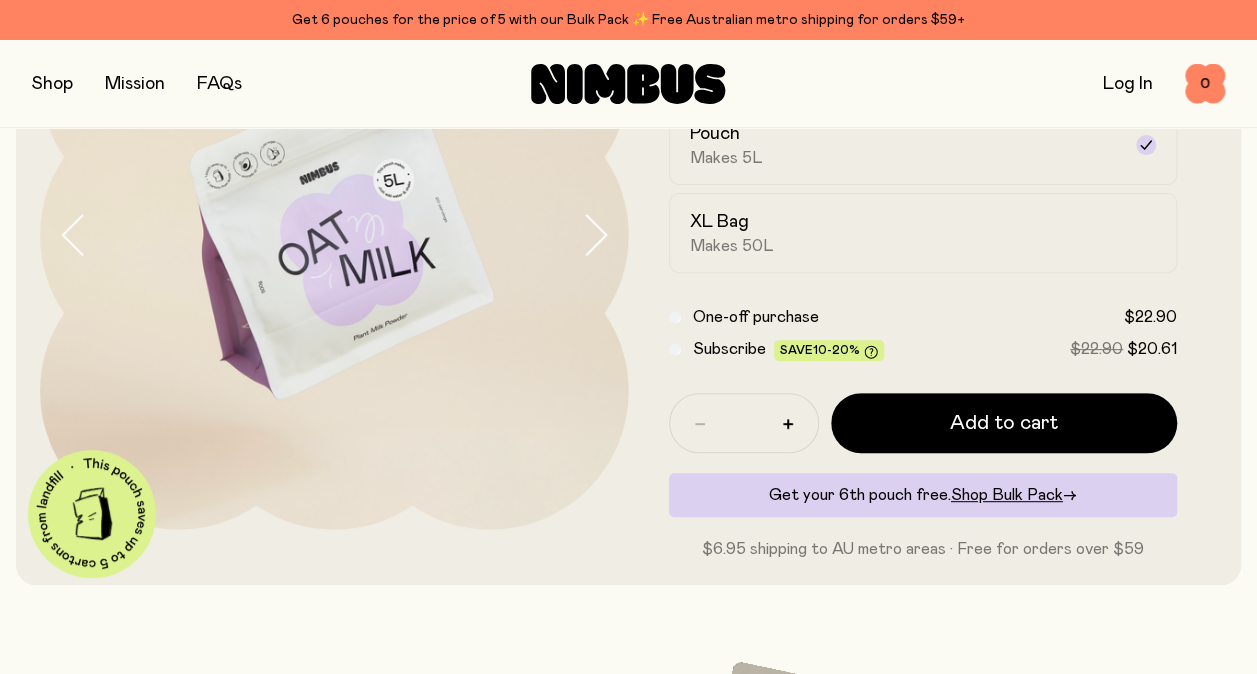 type 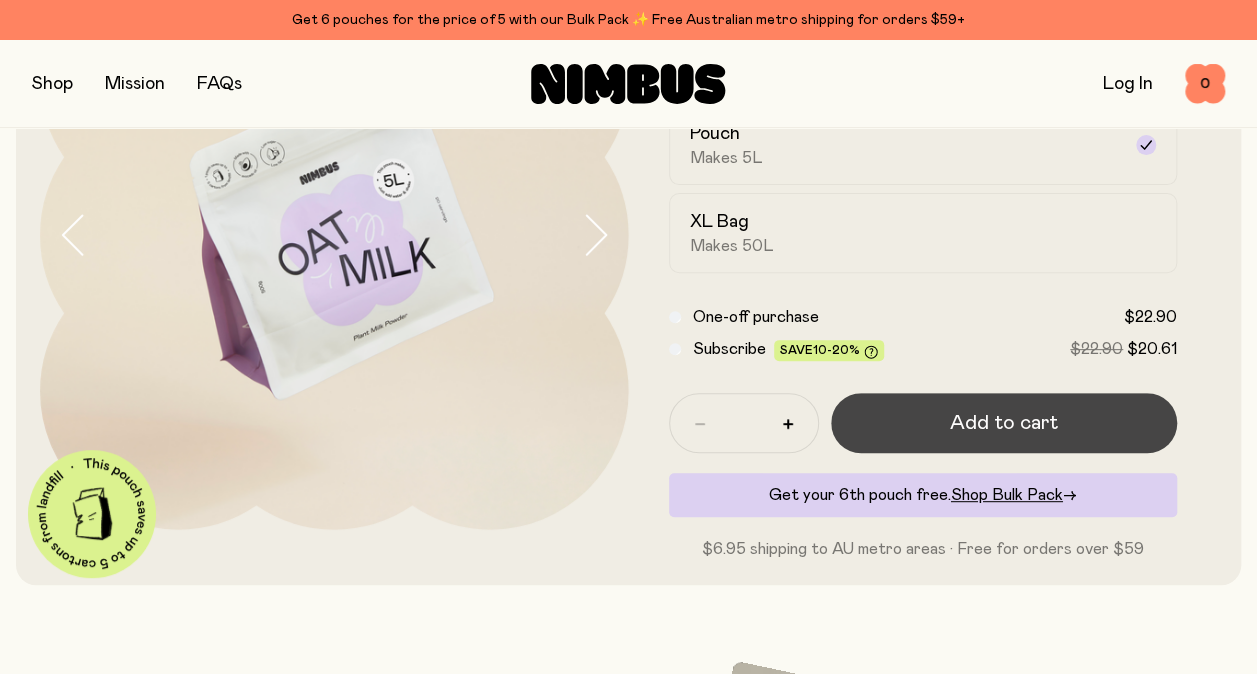 click on "Add to cart" at bounding box center [1004, 423] 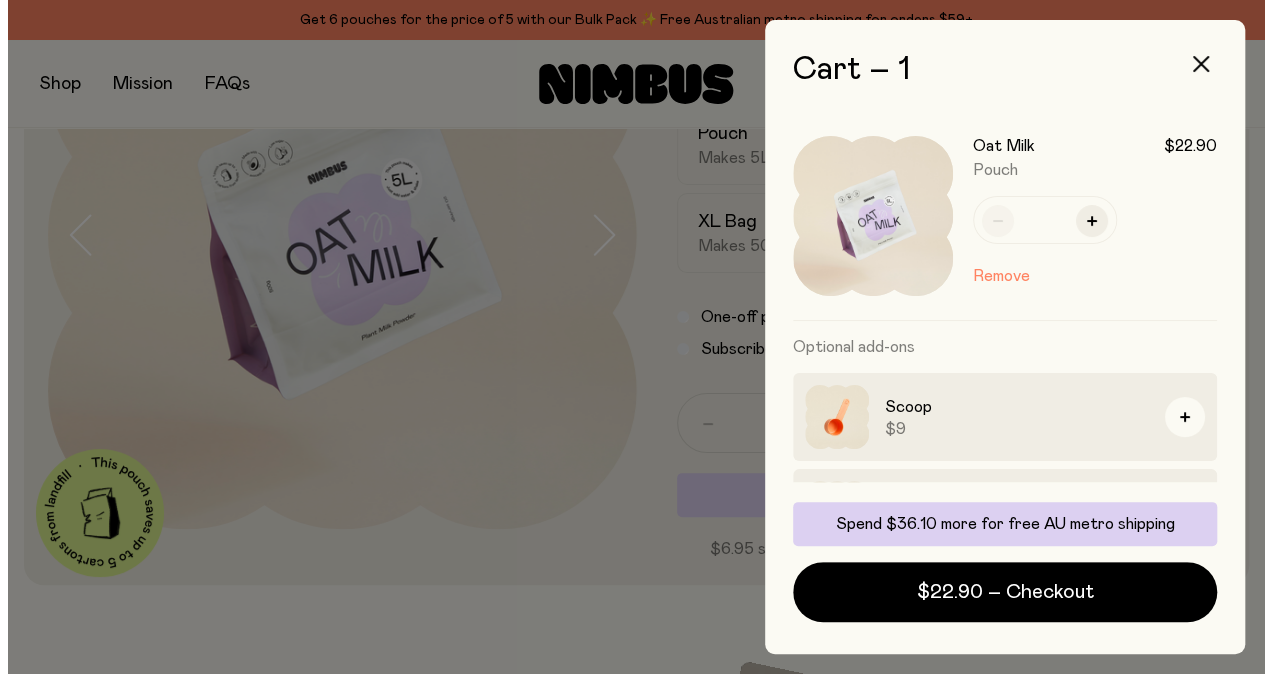 scroll, scrollTop: 0, scrollLeft: 0, axis: both 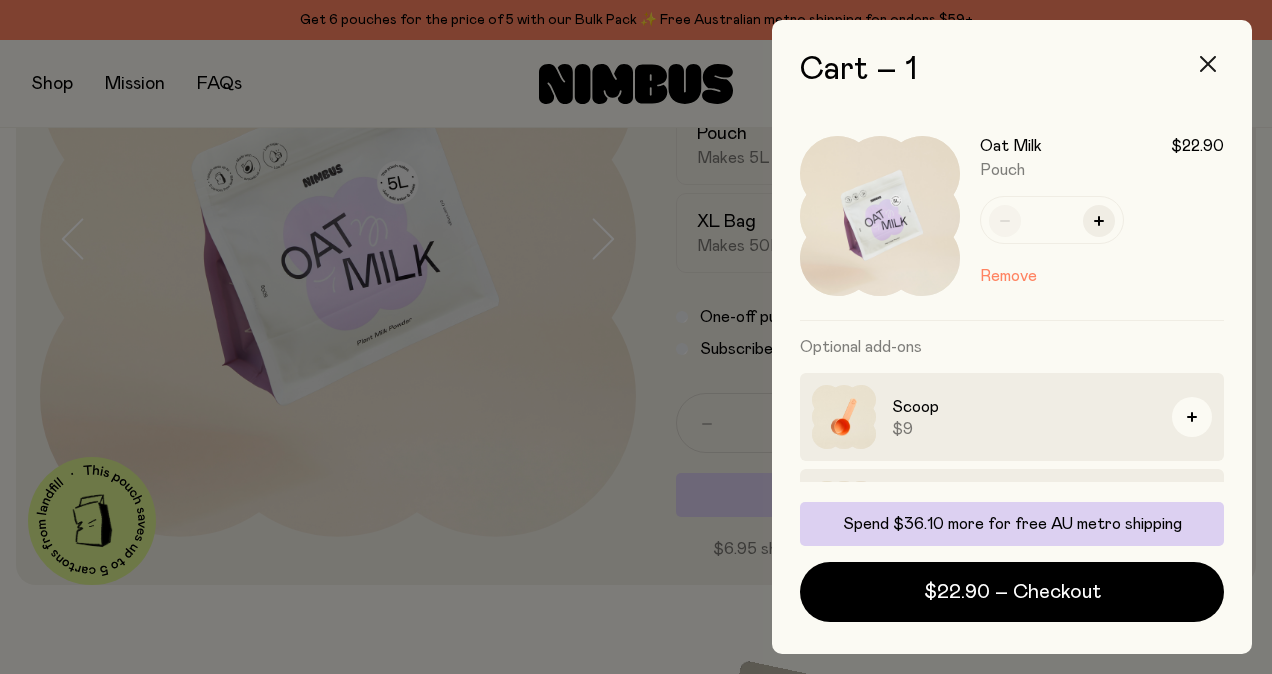 click 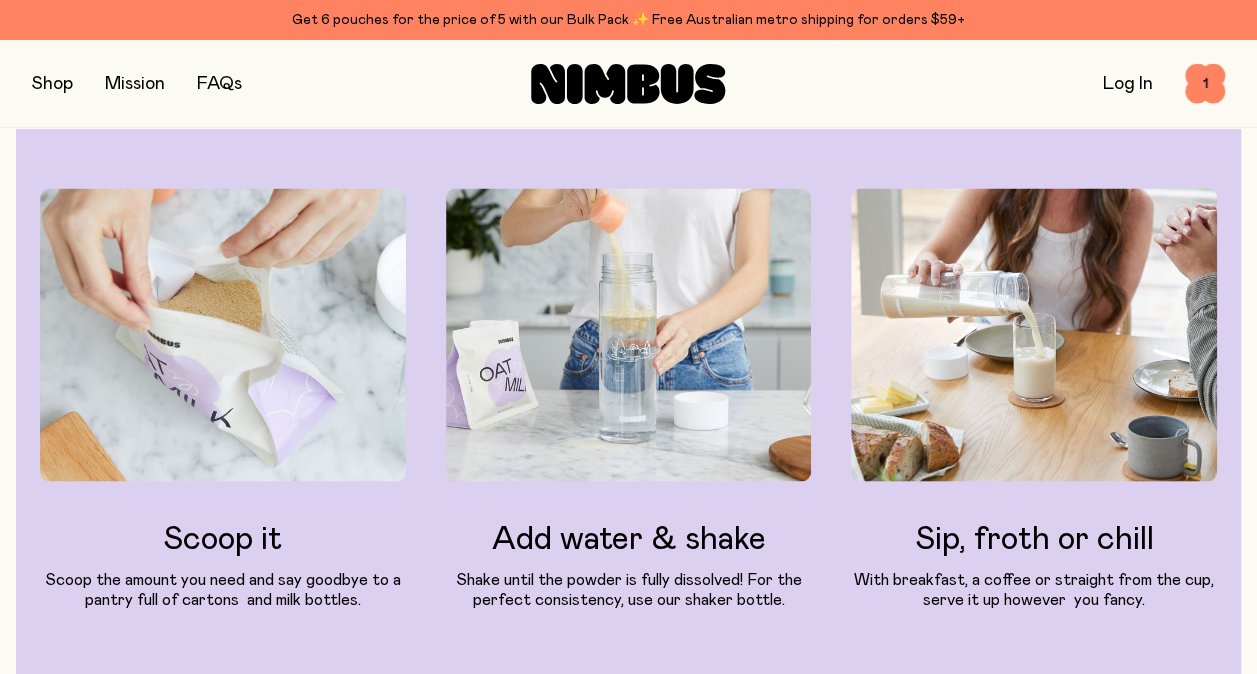 scroll, scrollTop: 1845, scrollLeft: 0, axis: vertical 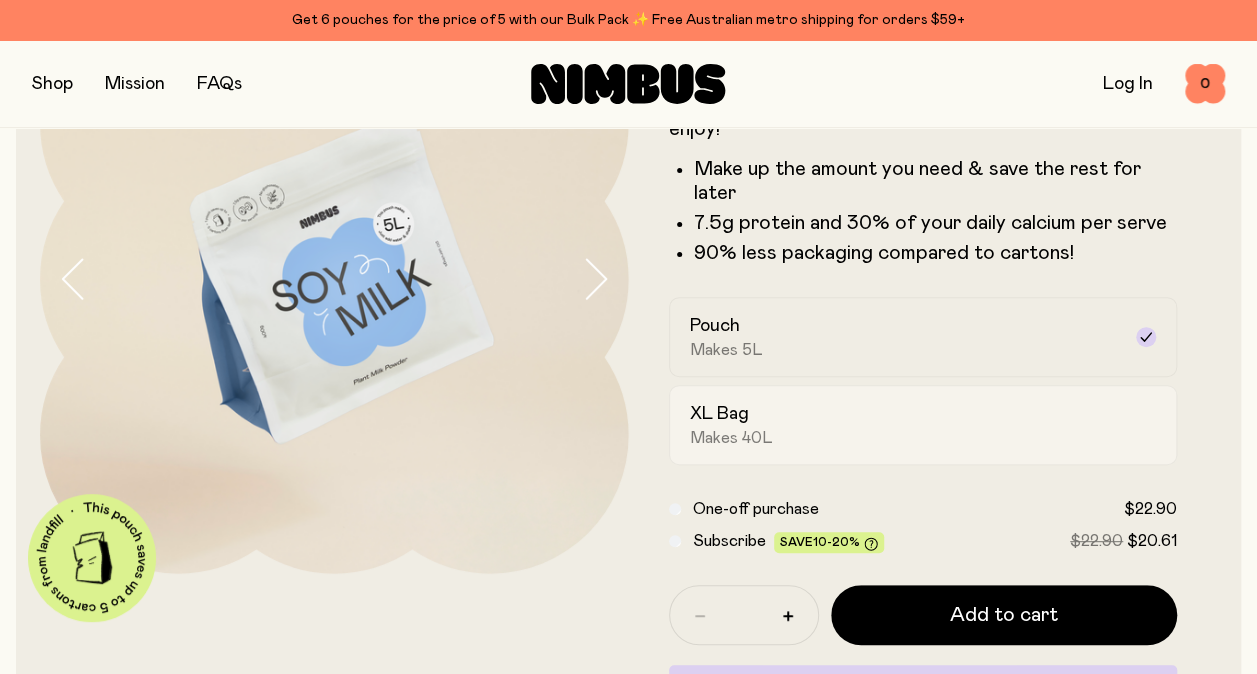 click on "XL Bag" at bounding box center (719, 414) 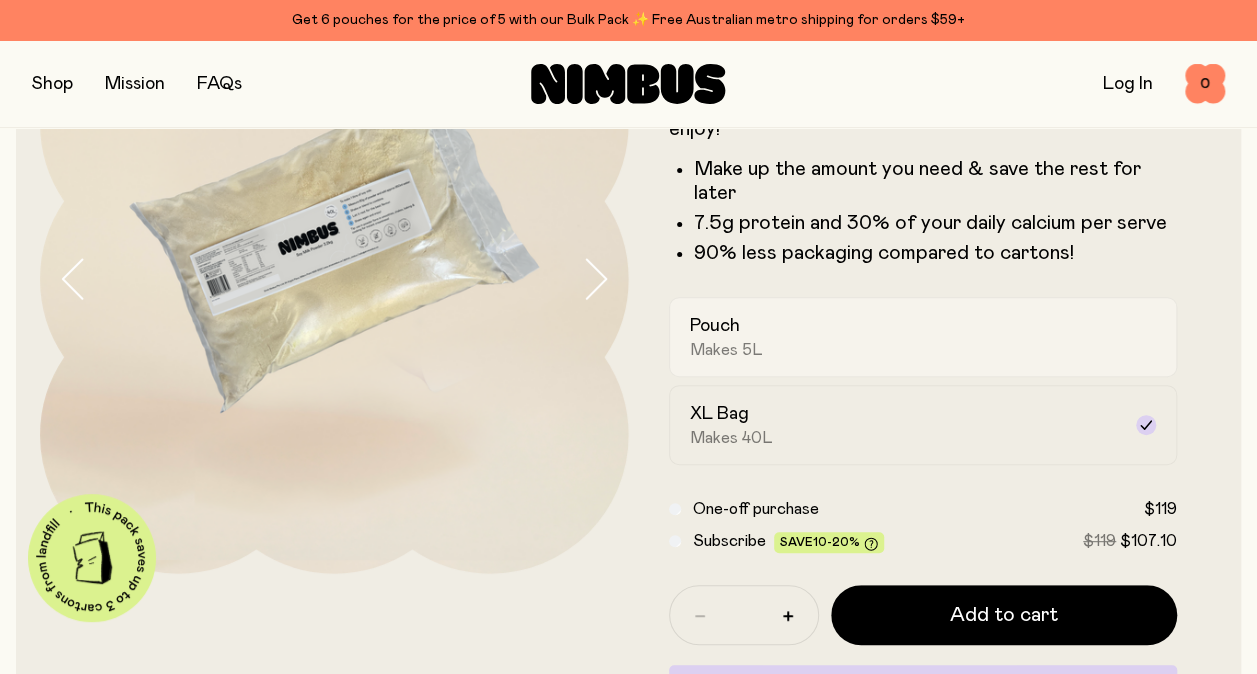 click on "Makes 5L" at bounding box center (726, 350) 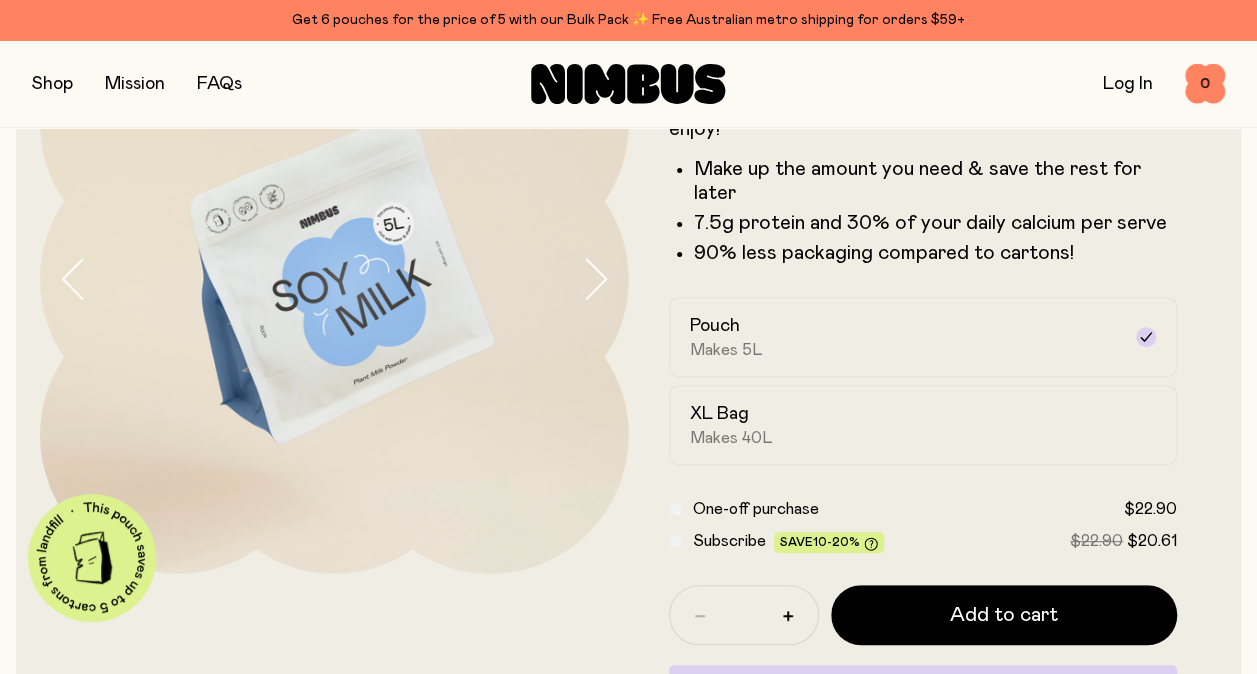 click 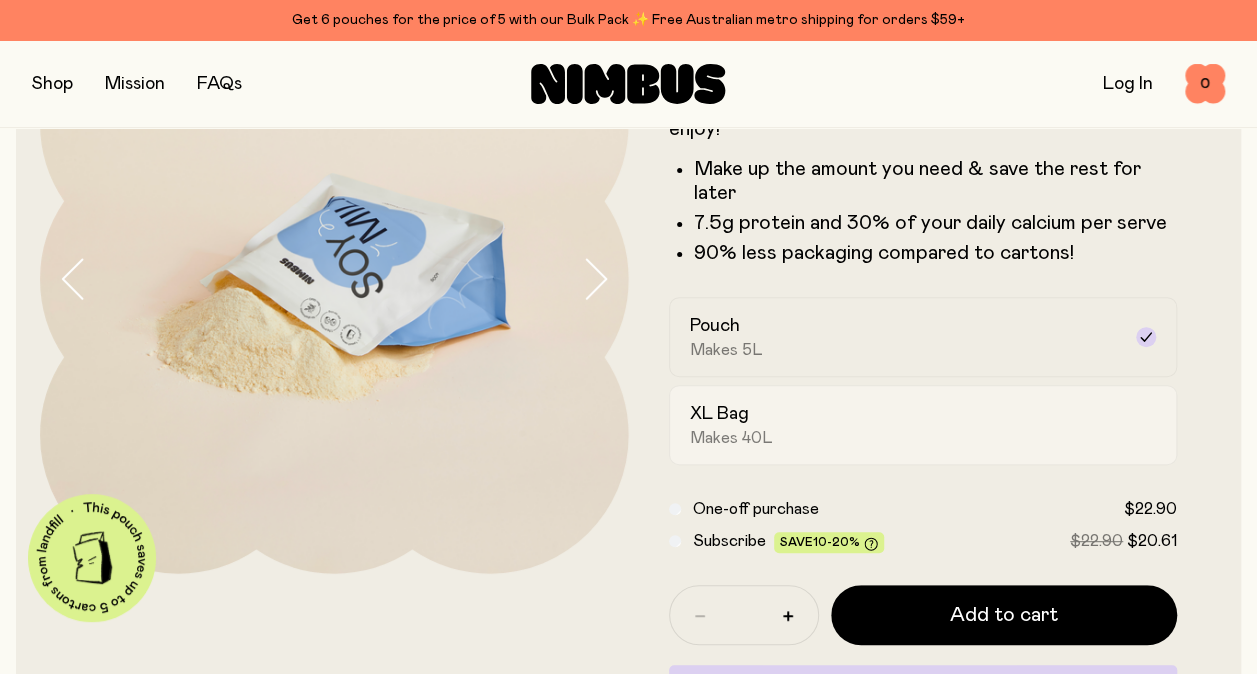 click on "XL Bag Makes 40L" at bounding box center (923, 425) 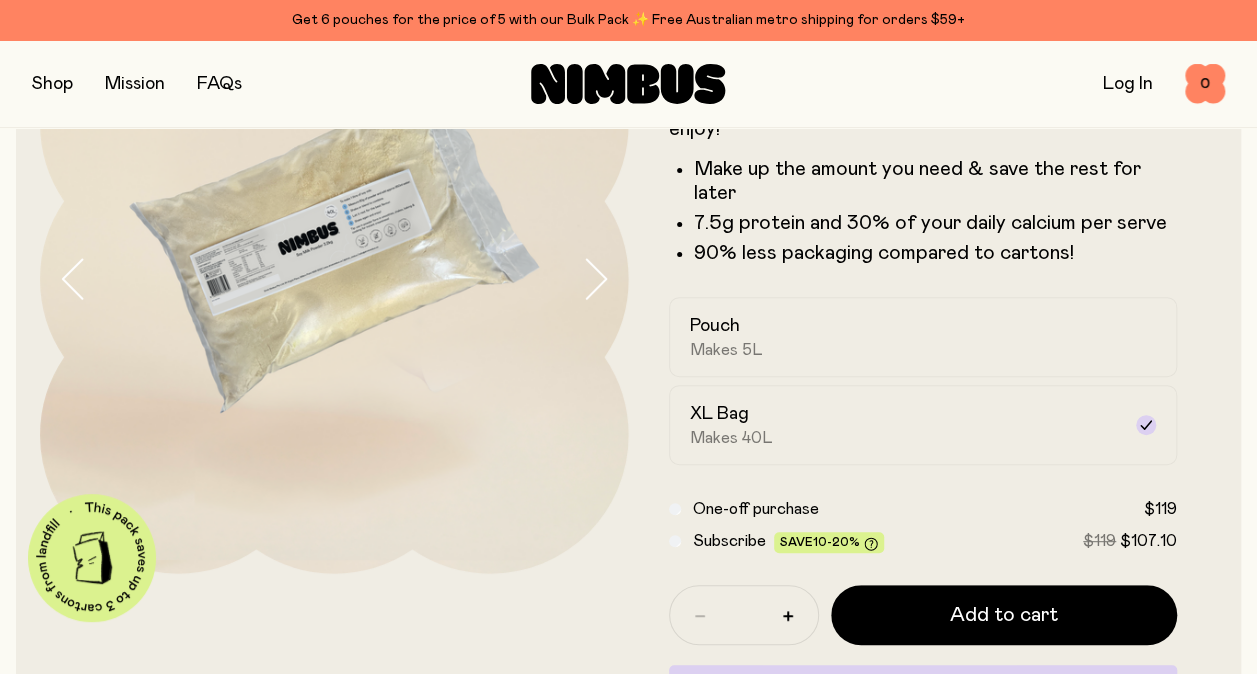 click 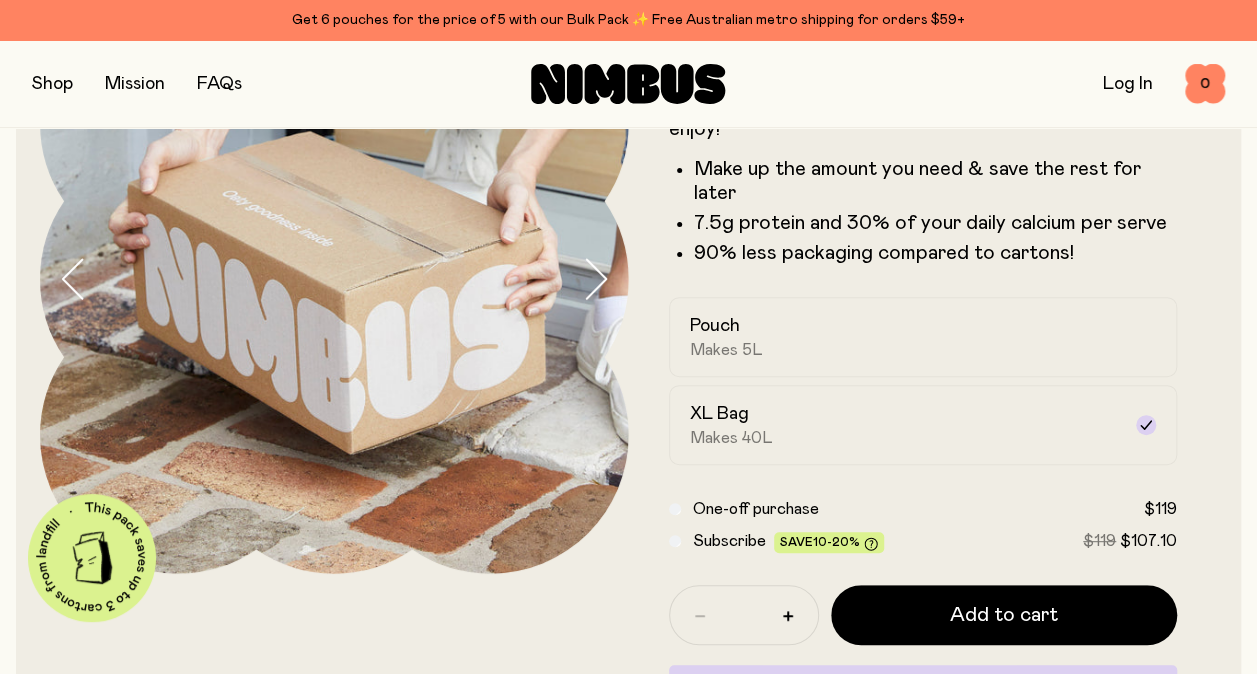click 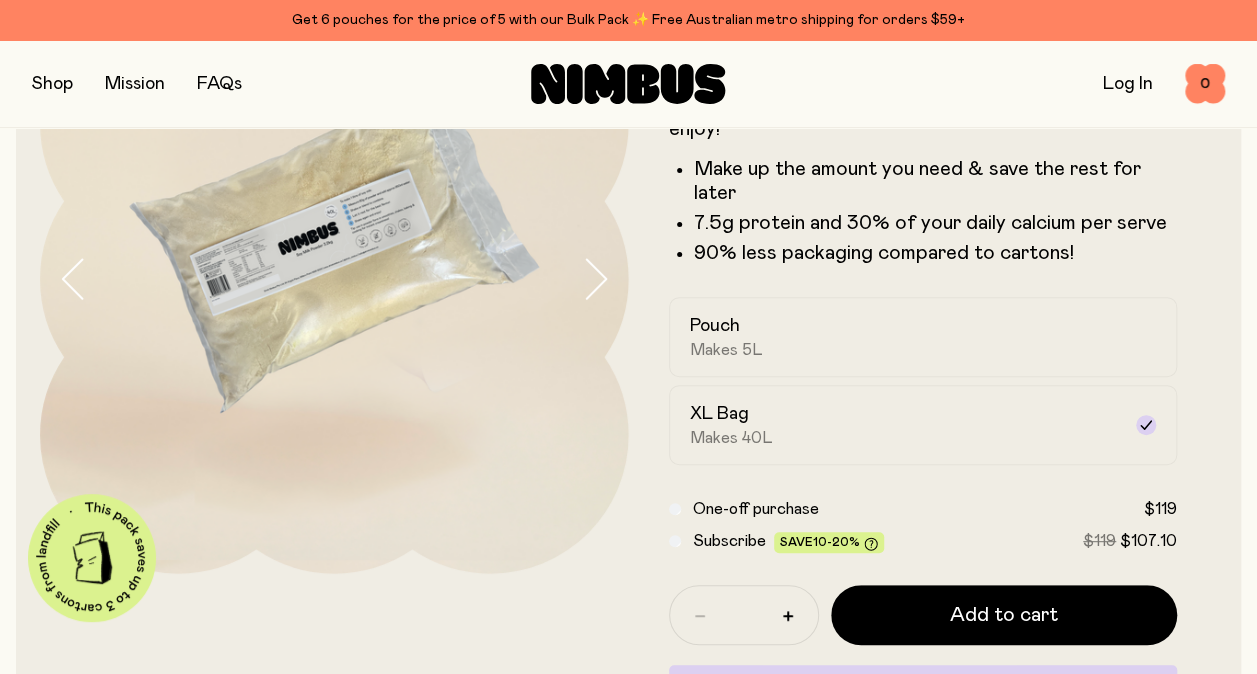 click 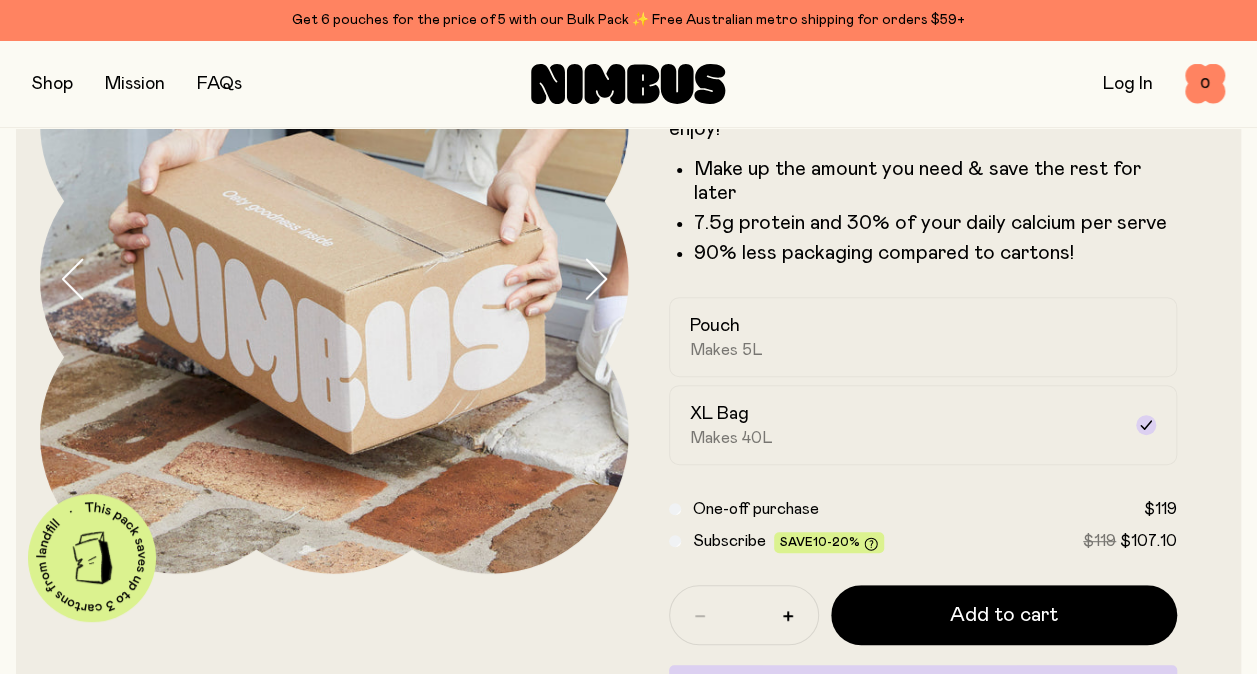 click 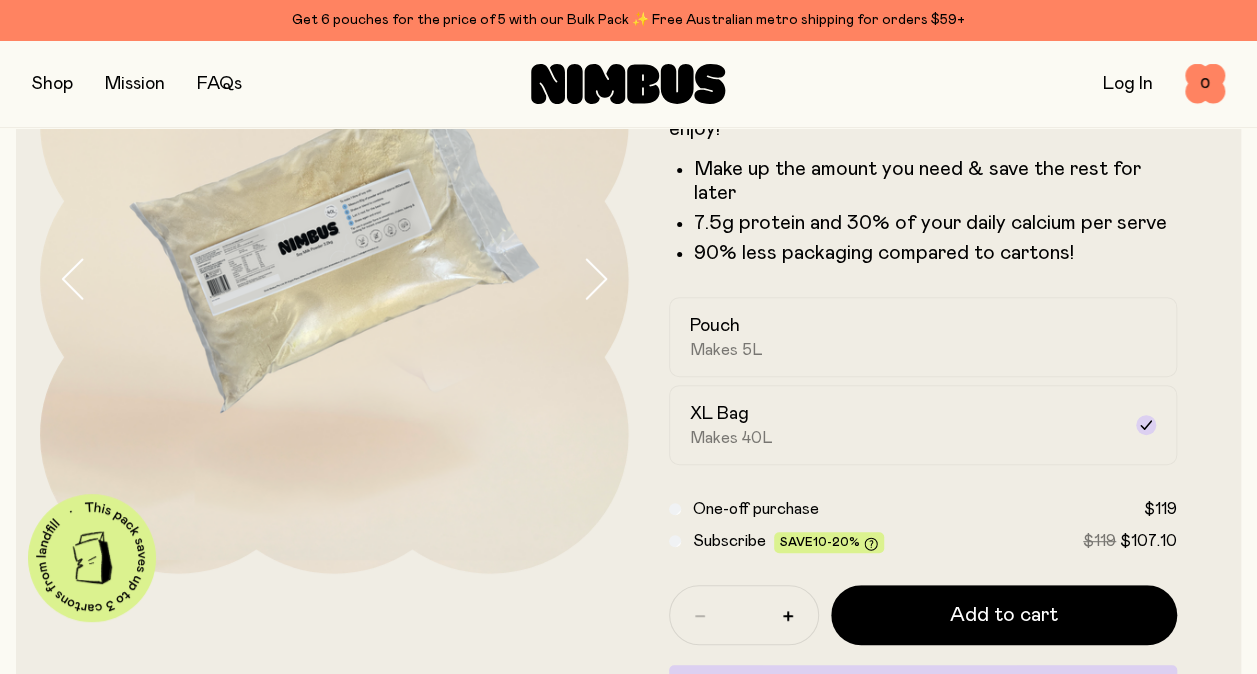 click at bounding box center (334, 279) 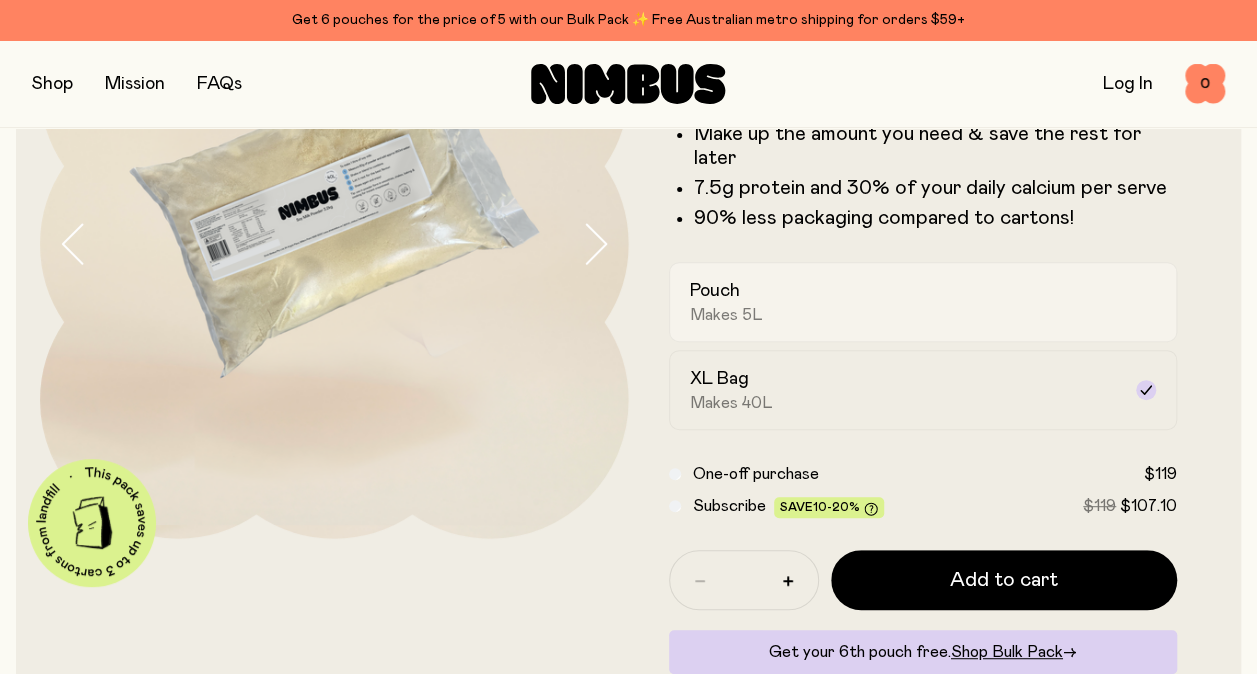 scroll, scrollTop: 219, scrollLeft: 0, axis: vertical 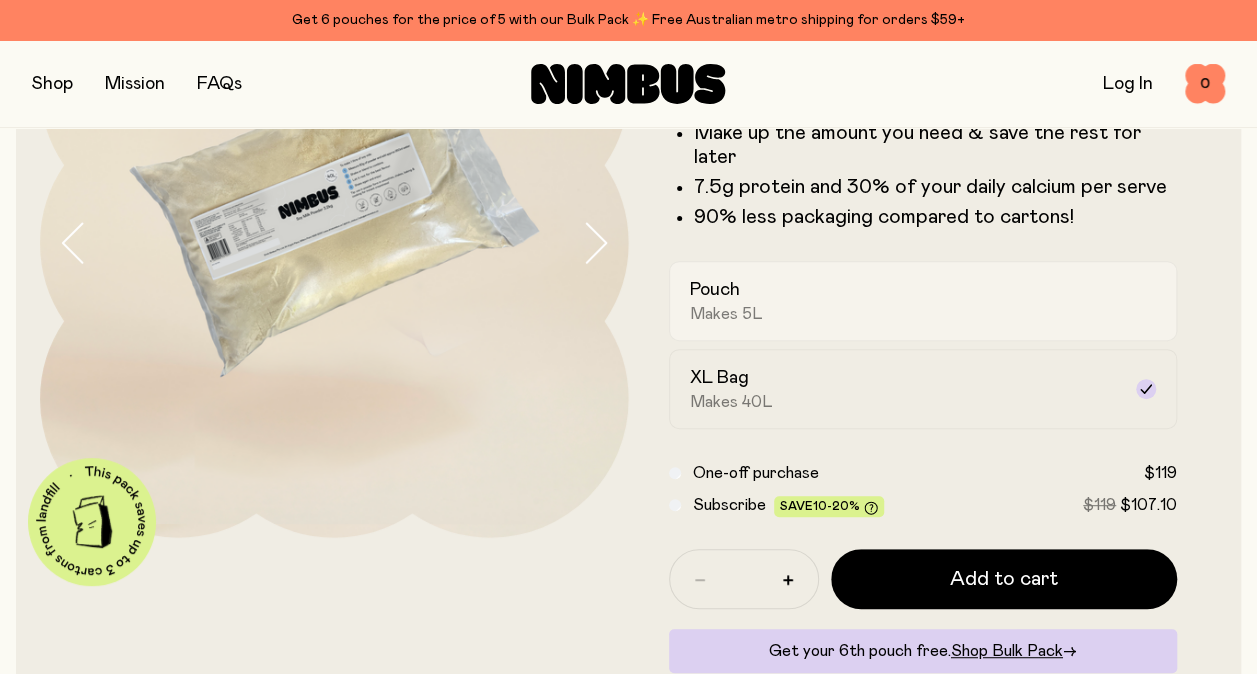 click on "Pouch Makes 5L" at bounding box center (923, 301) 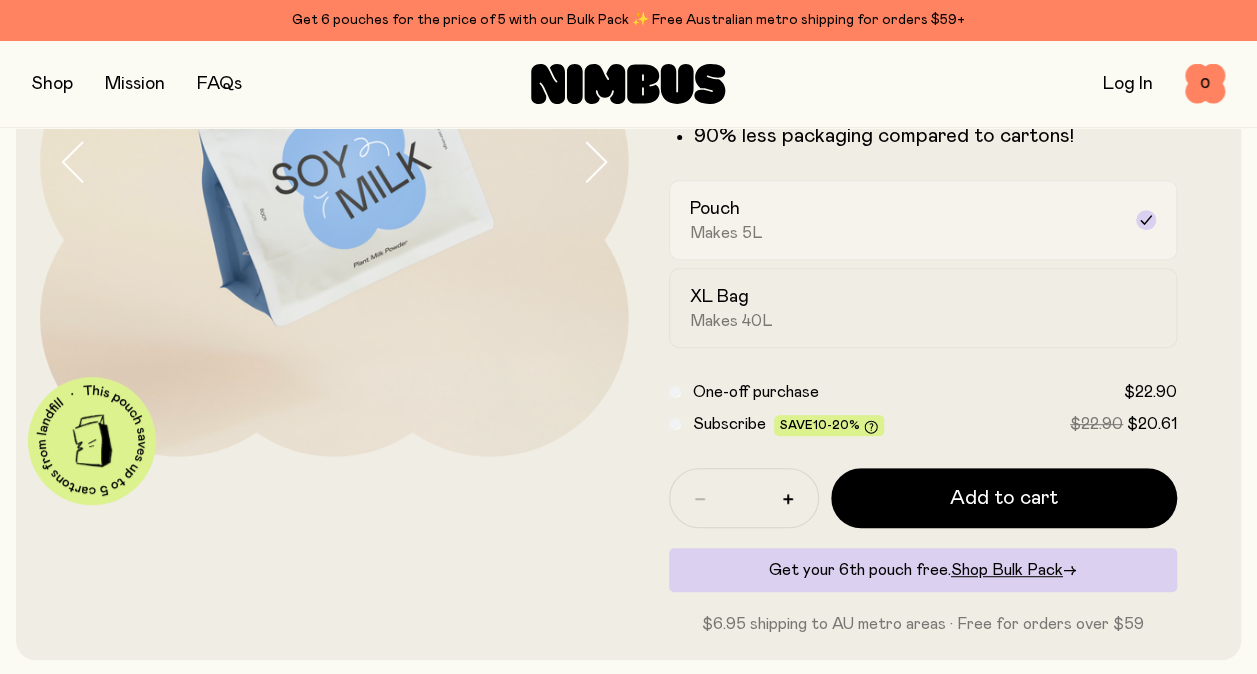scroll, scrollTop: 301, scrollLeft: 0, axis: vertical 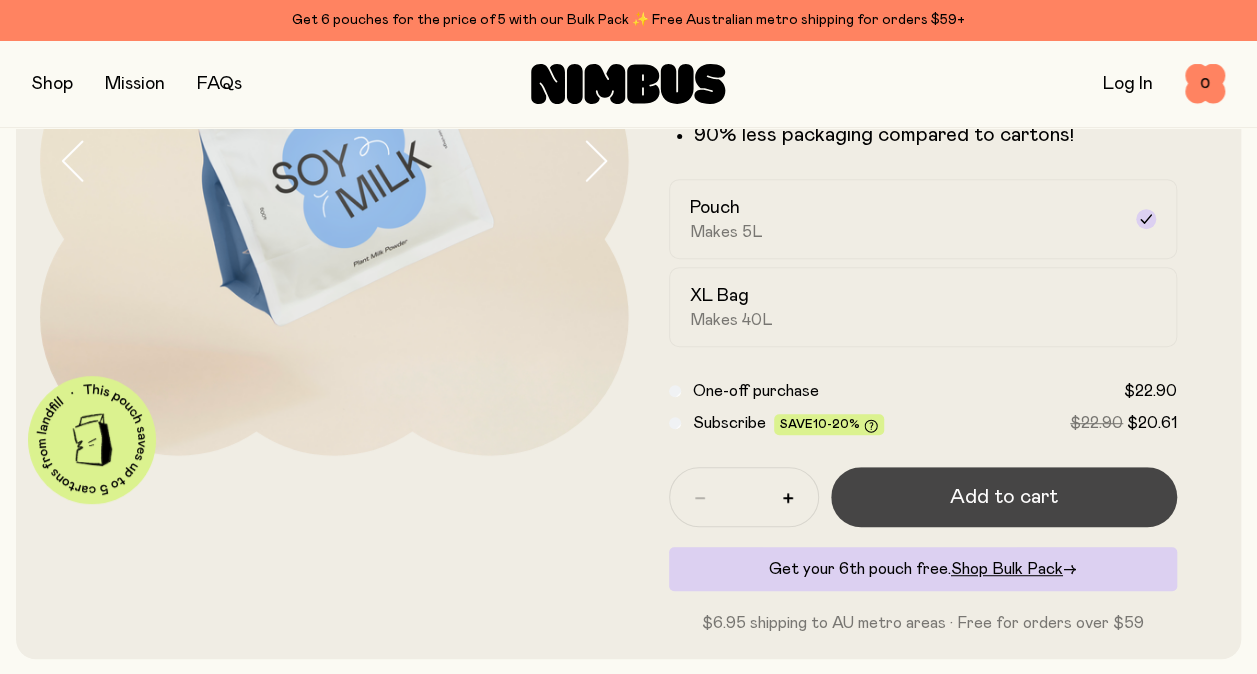 click on "Add to cart" at bounding box center [1004, 497] 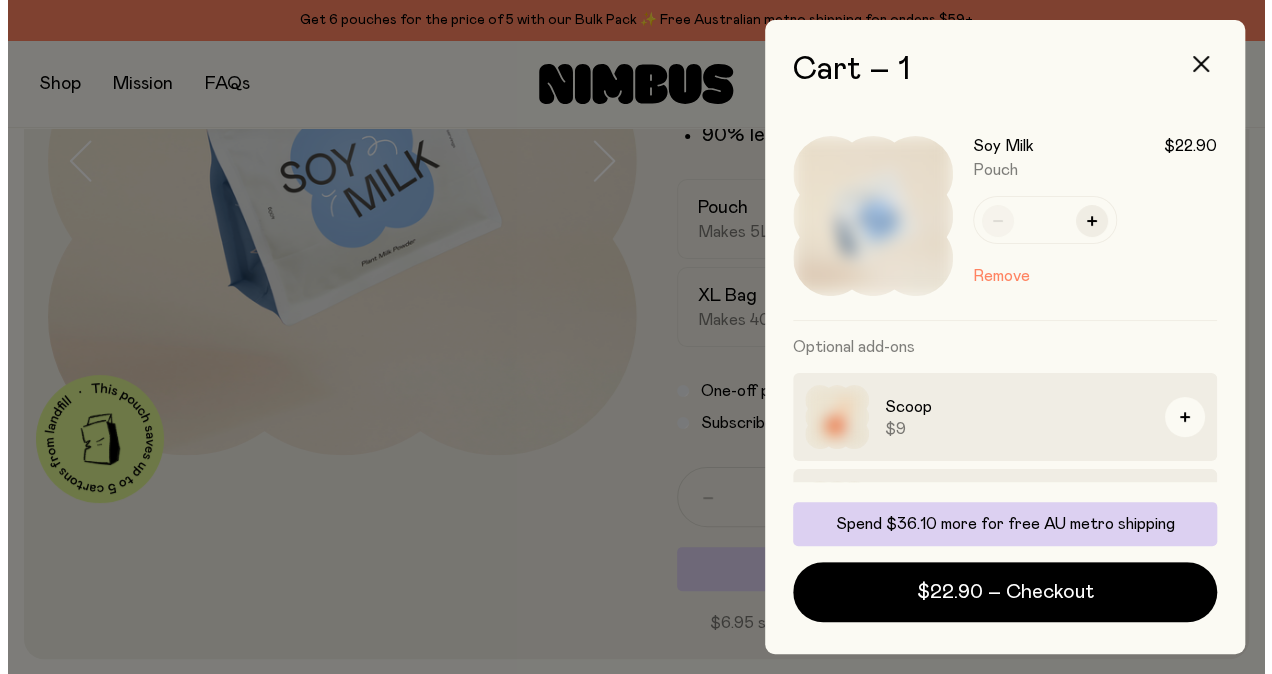 scroll, scrollTop: 0, scrollLeft: 0, axis: both 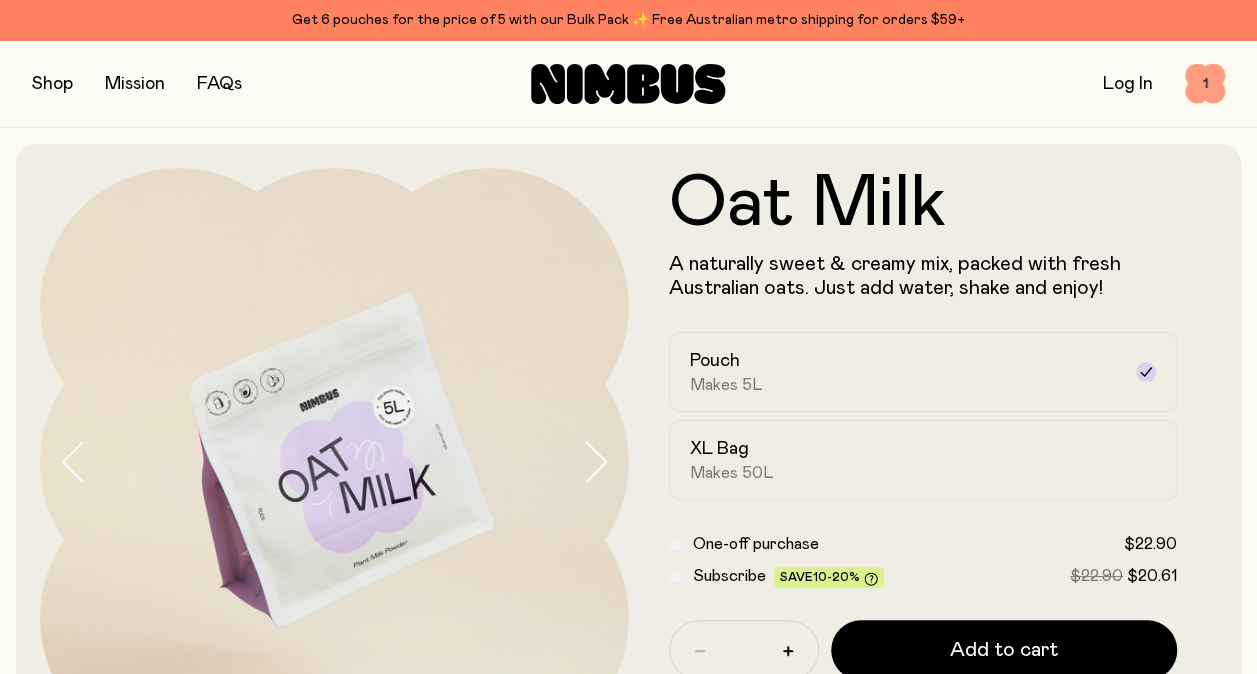 click on "1" at bounding box center (1205, 84) 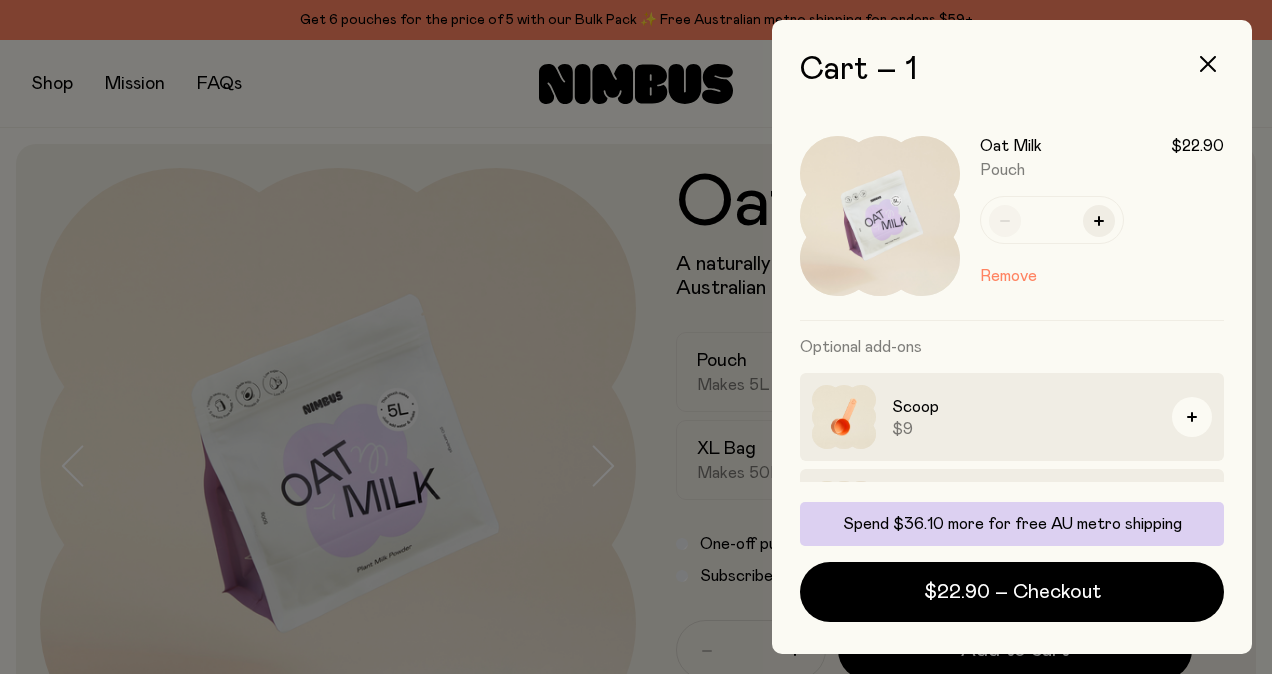 scroll, scrollTop: 170, scrollLeft: 0, axis: vertical 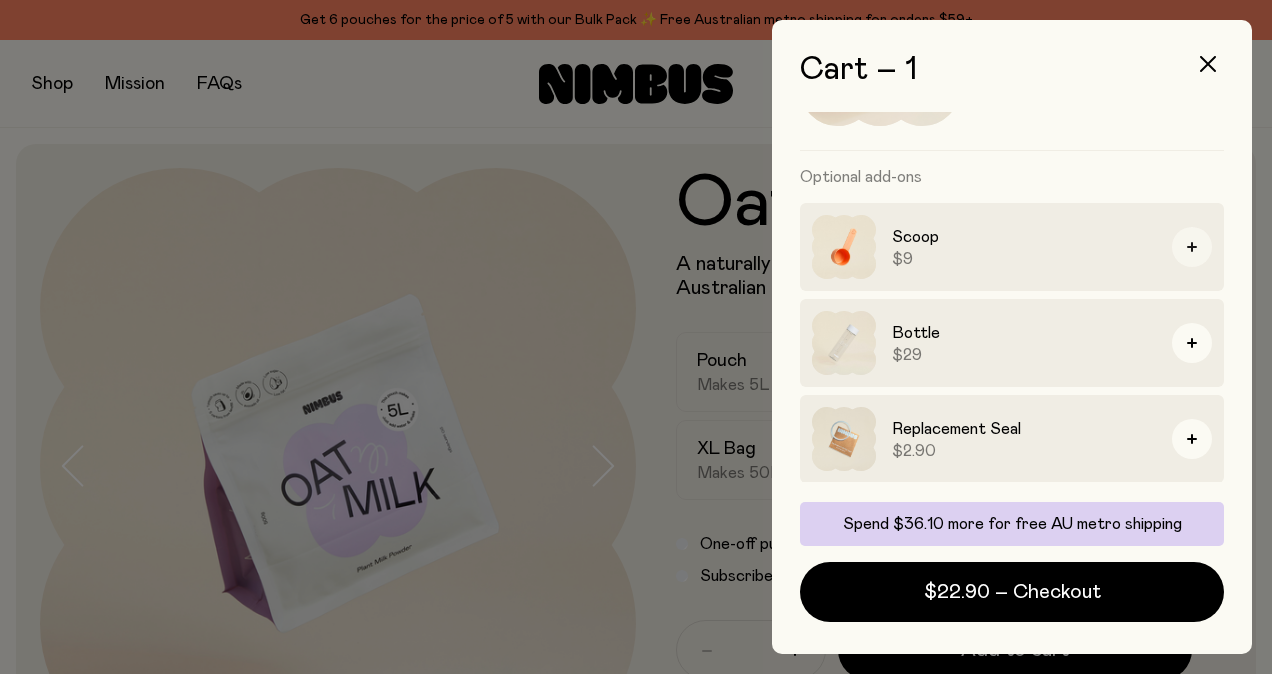 click at bounding box center [1192, 247] 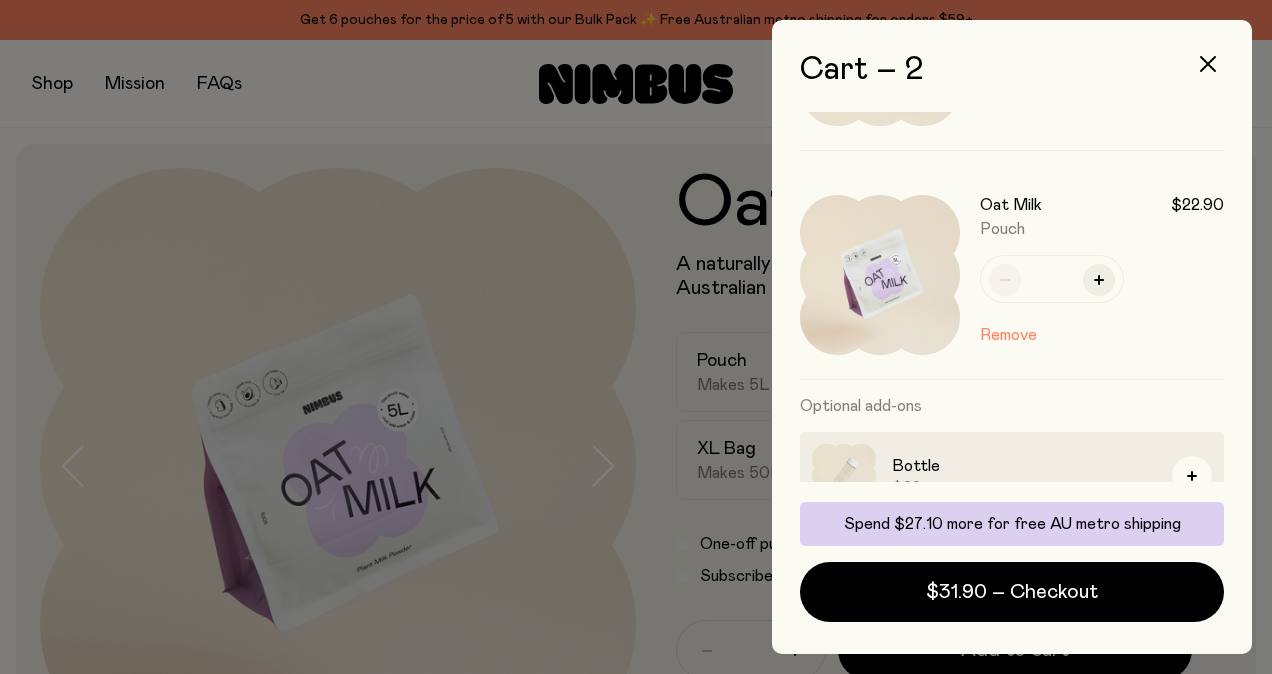 click on "Oat Milk $22.90 Pouch *  Remove" at bounding box center (1102, 275) 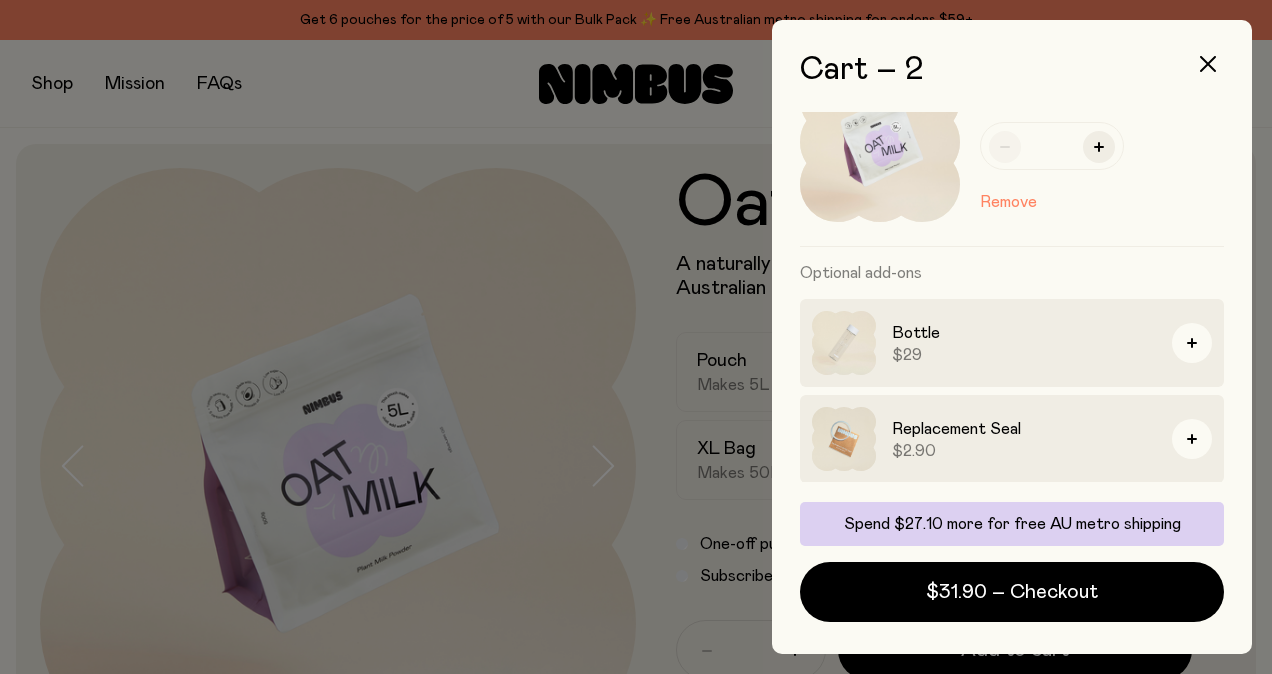 drag, startPoint x: 1178, startPoint y: 342, endPoint x: 1184, endPoint y: 199, distance: 143.12582 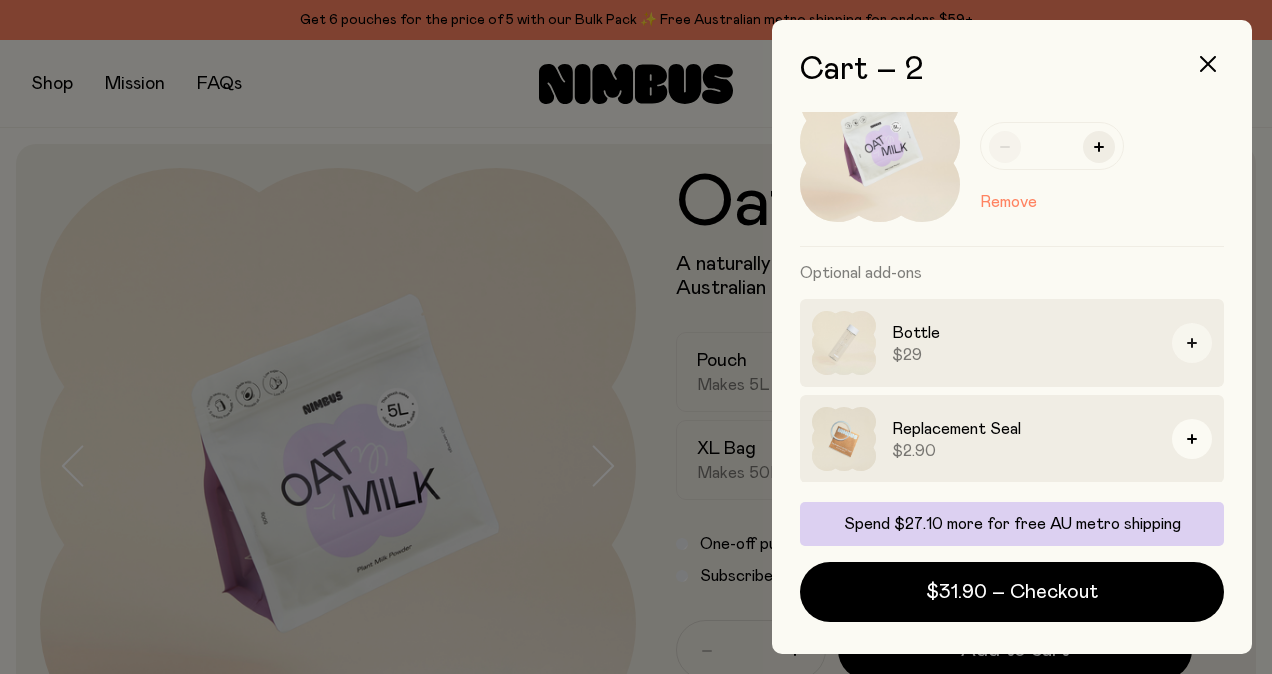 click 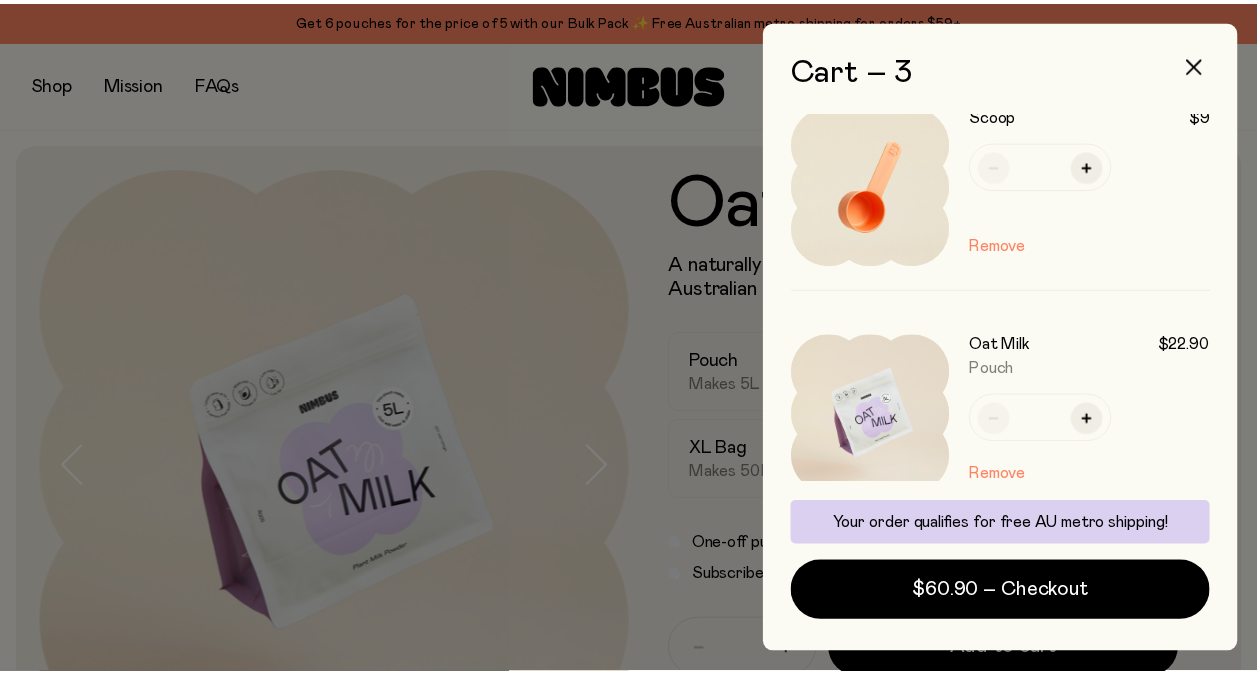 scroll, scrollTop: 436, scrollLeft: 0, axis: vertical 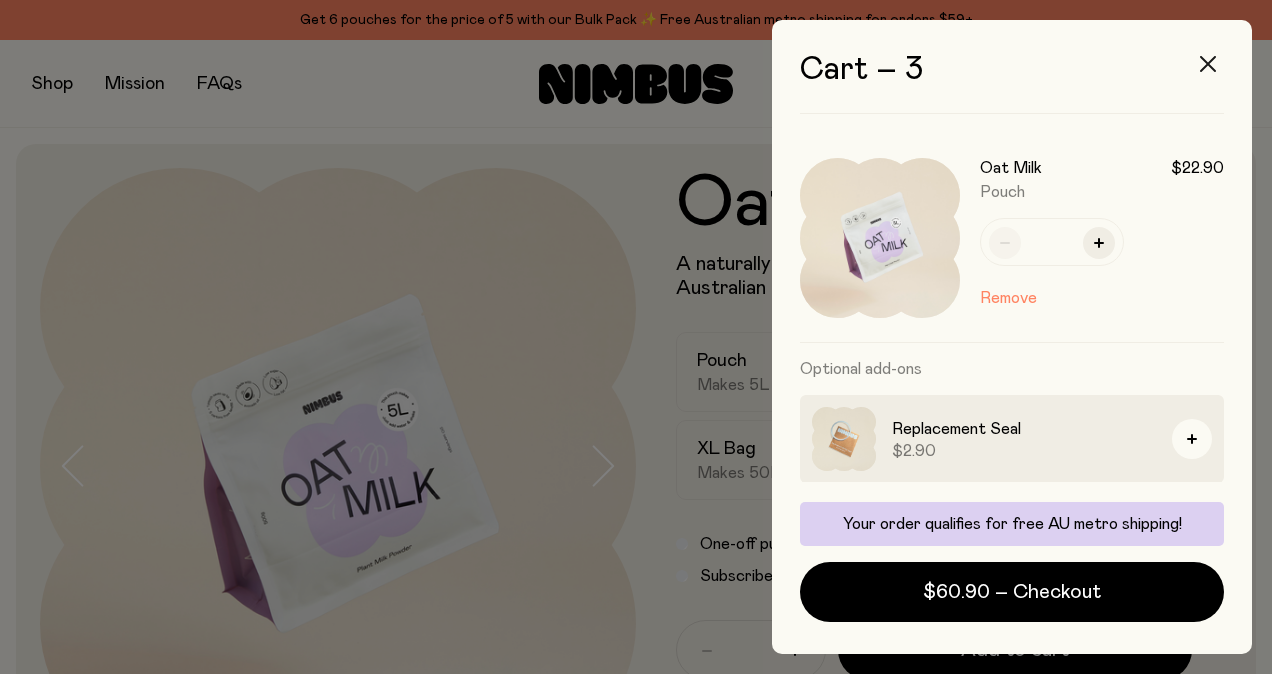 click 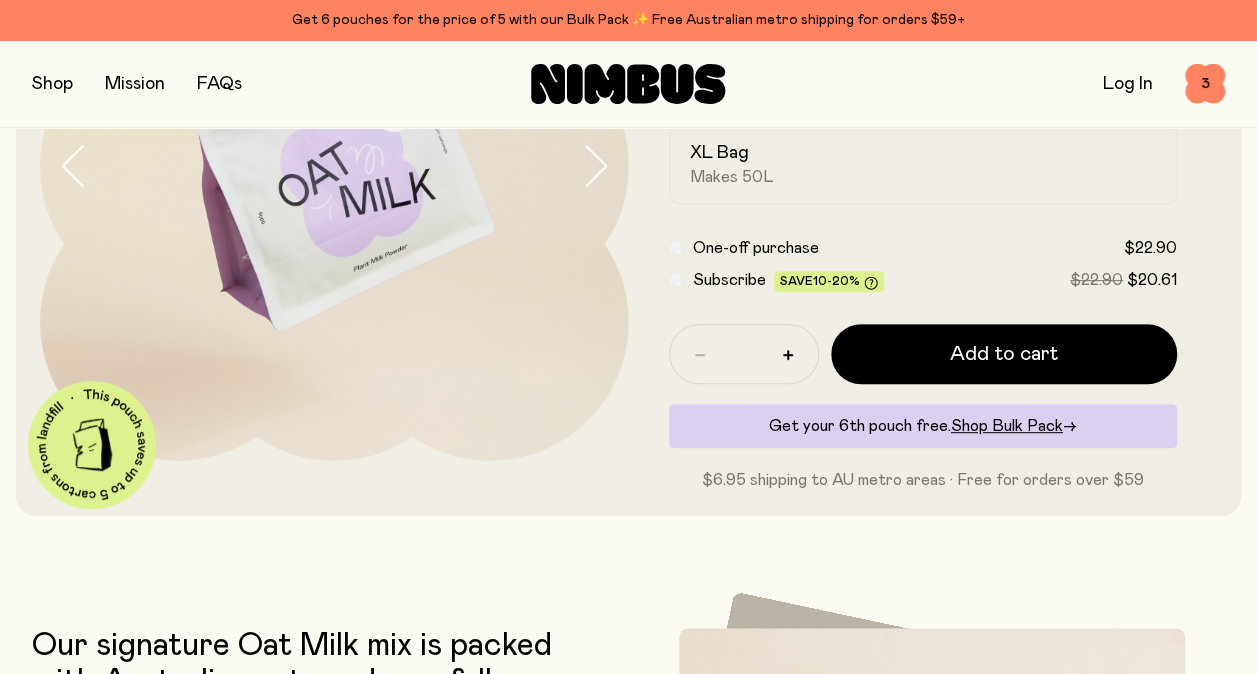 scroll, scrollTop: 0, scrollLeft: 0, axis: both 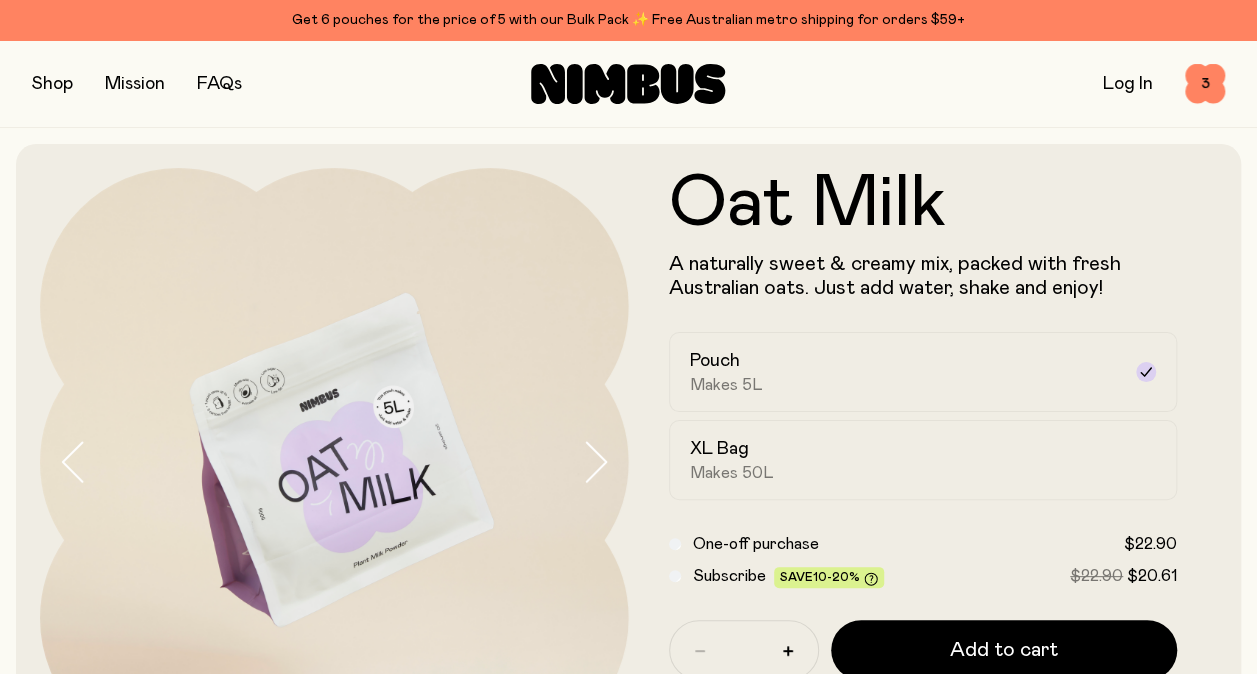 click at bounding box center [52, 84] 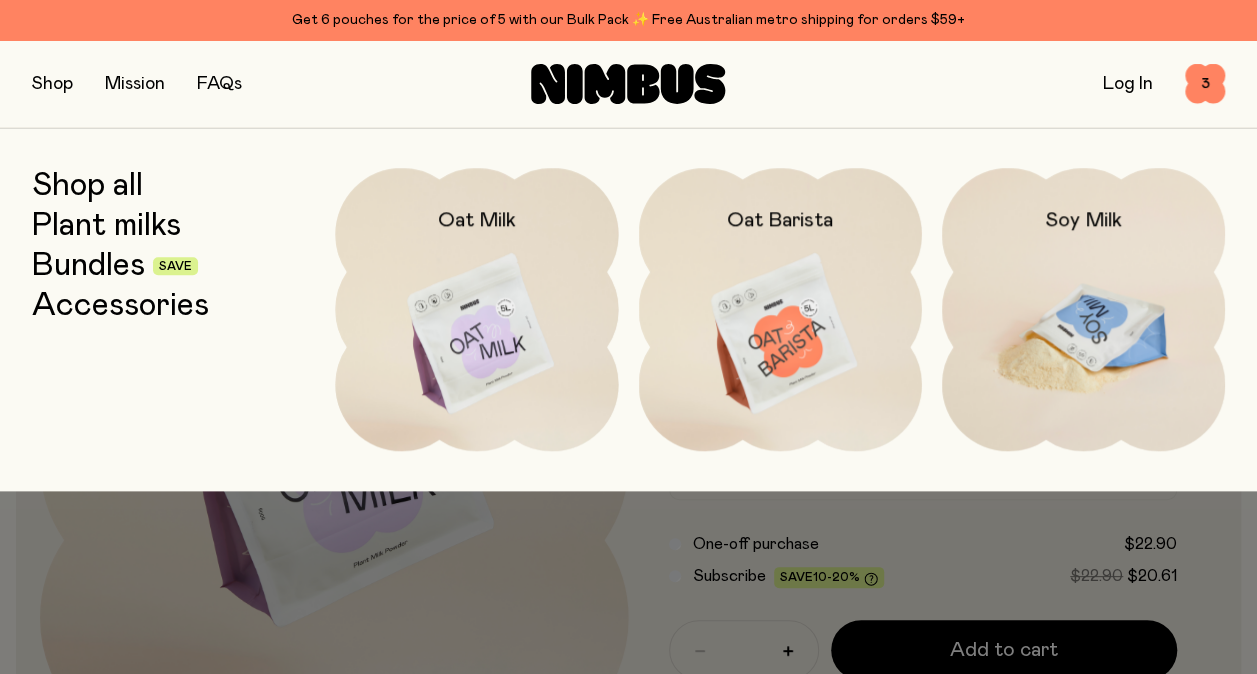 click at bounding box center (1083, 334) 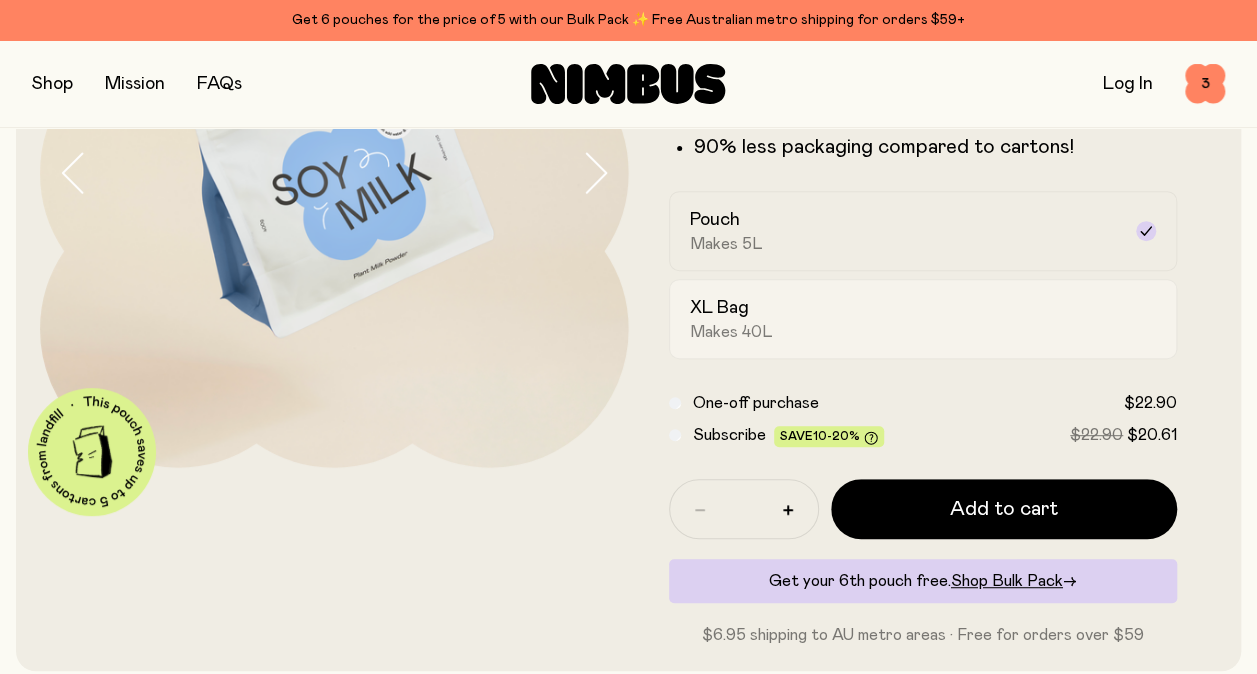scroll, scrollTop: 297, scrollLeft: 0, axis: vertical 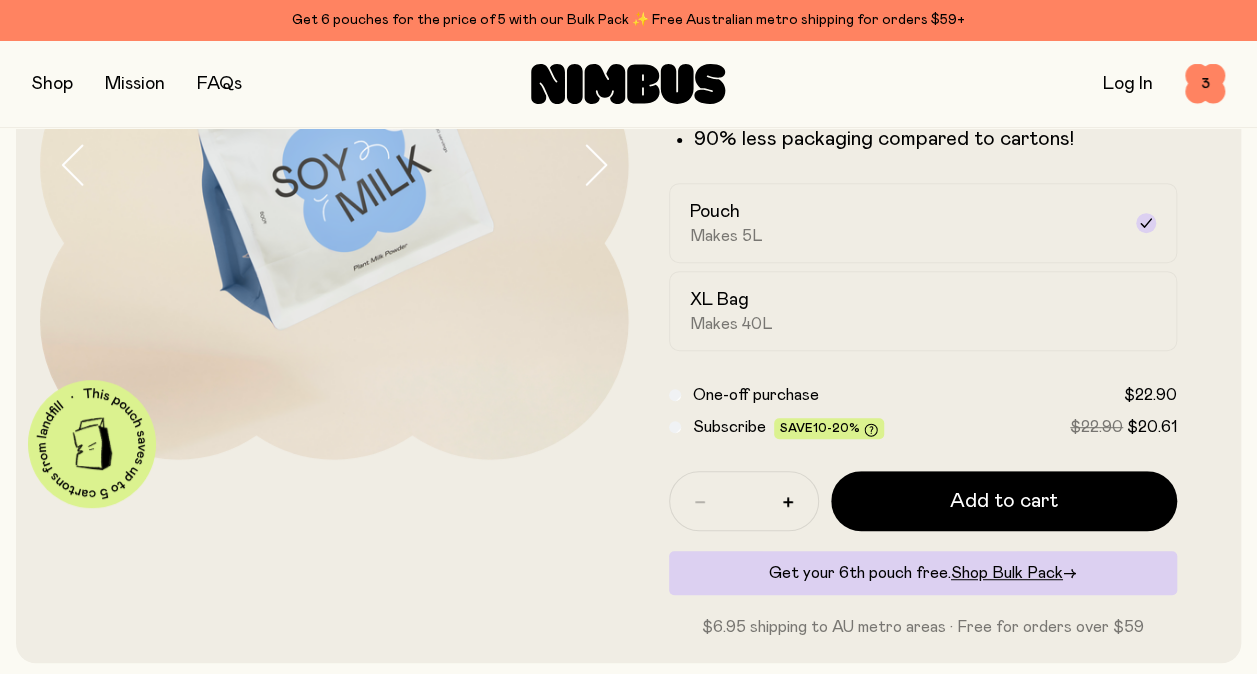 drag, startPoint x: 974, startPoint y: 498, endPoint x: 1218, endPoint y: 570, distance: 254.40126 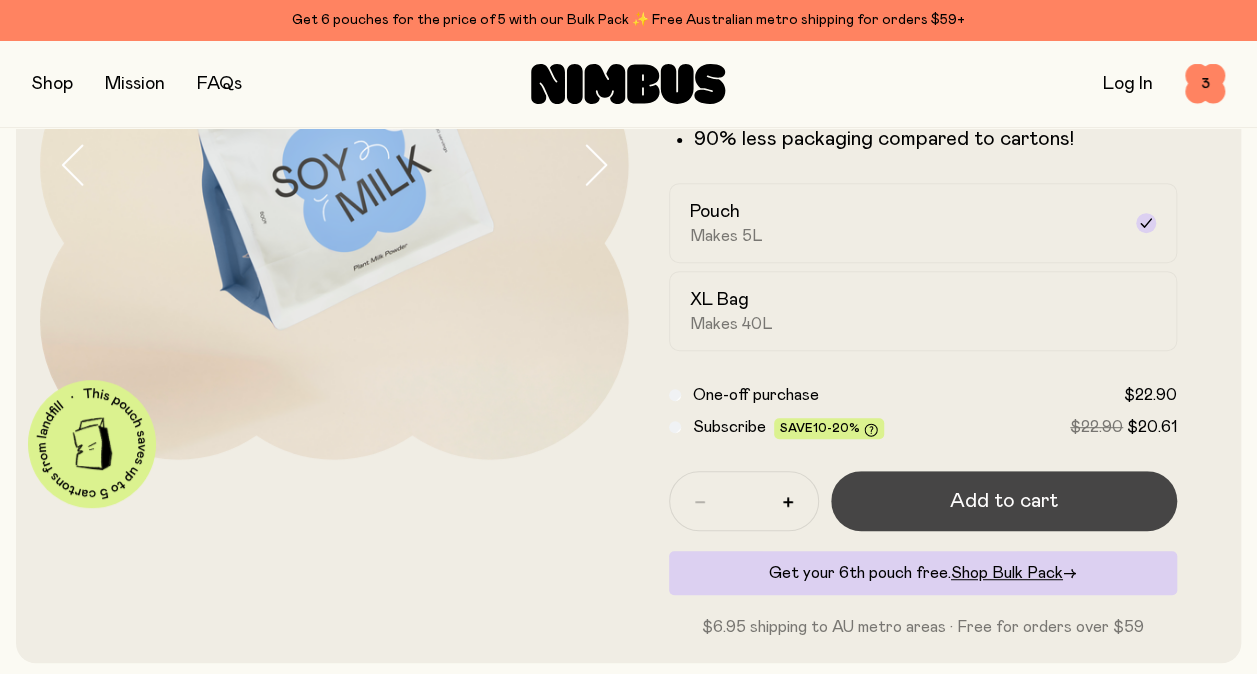 click on "Add to cart" at bounding box center (1004, 501) 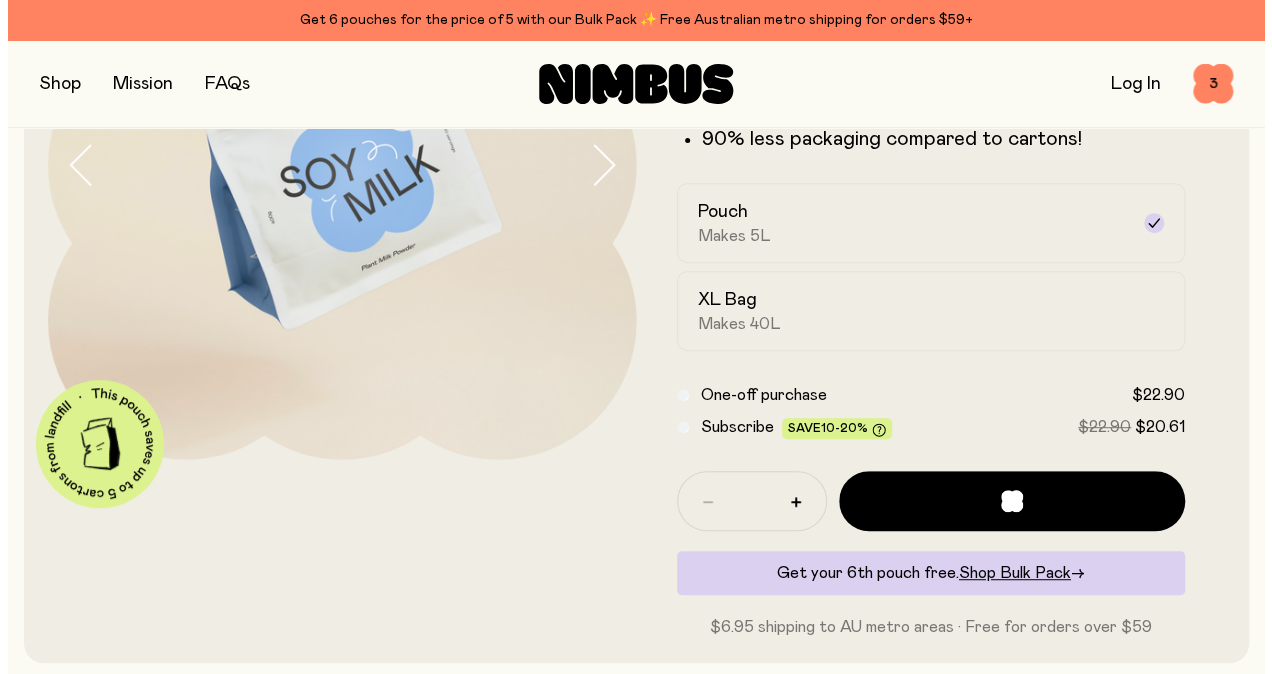 scroll, scrollTop: 0, scrollLeft: 0, axis: both 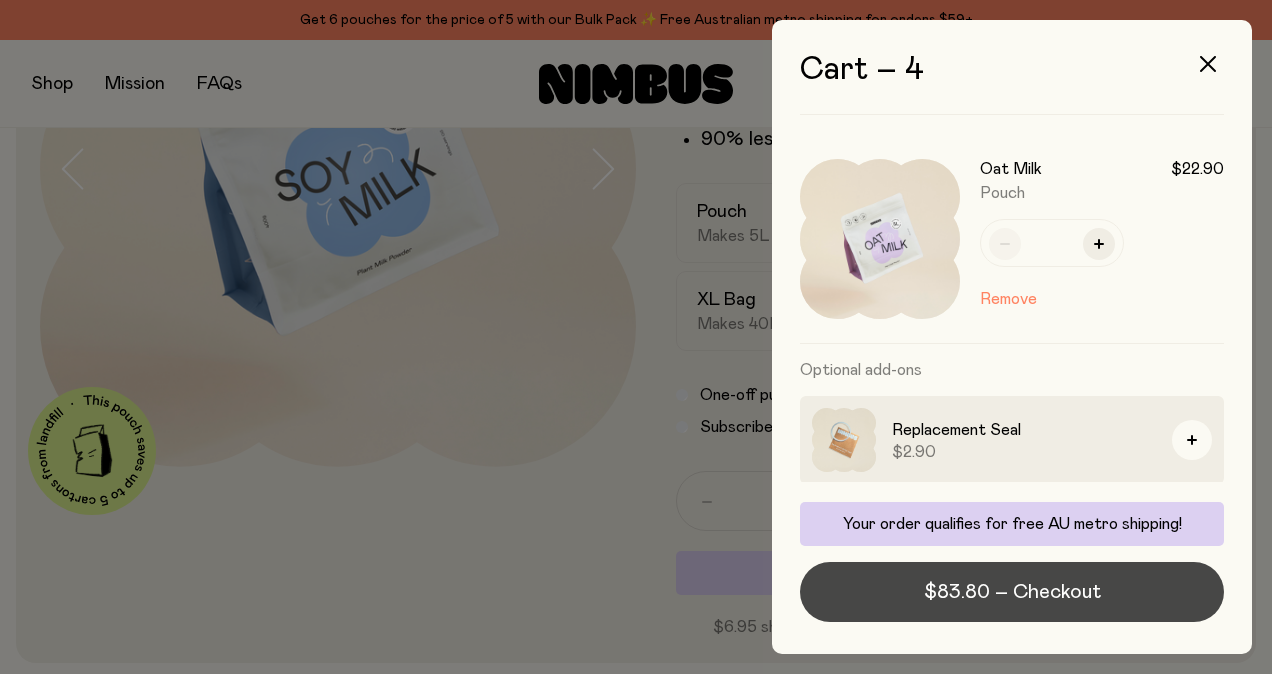 click on "$83.80 – Checkout" at bounding box center (1012, 592) 